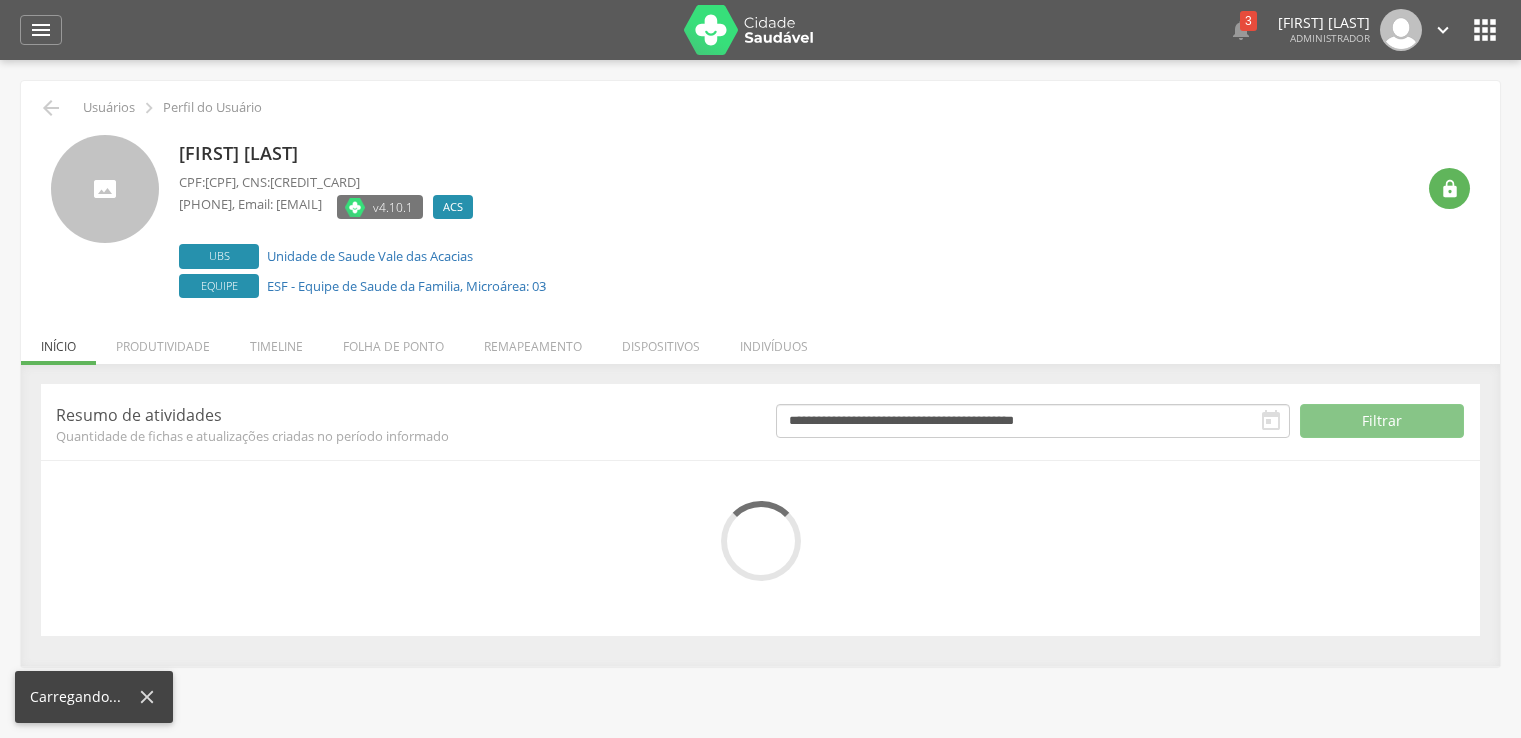 scroll, scrollTop: 0, scrollLeft: 0, axis: both 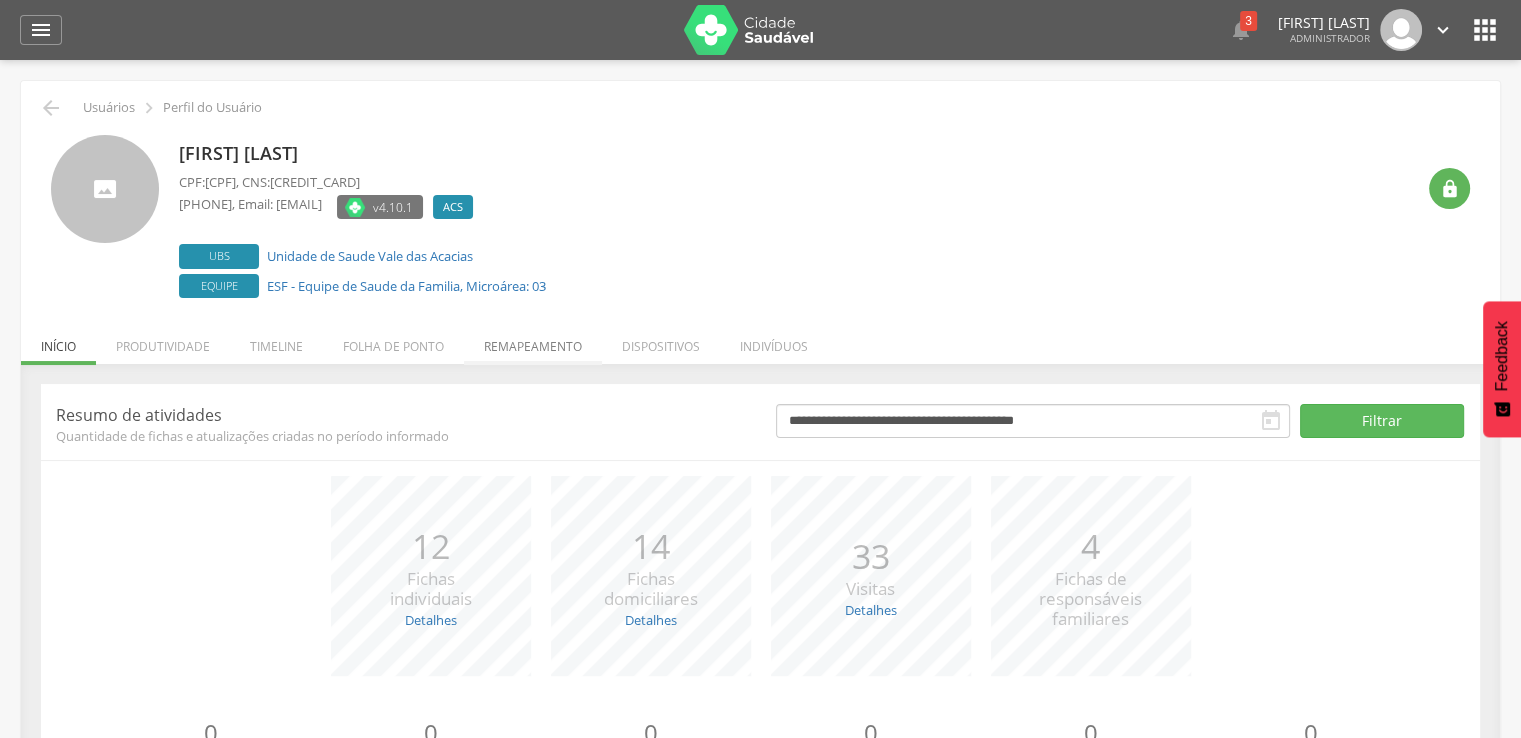 click on "Remapeamento" at bounding box center (533, 341) 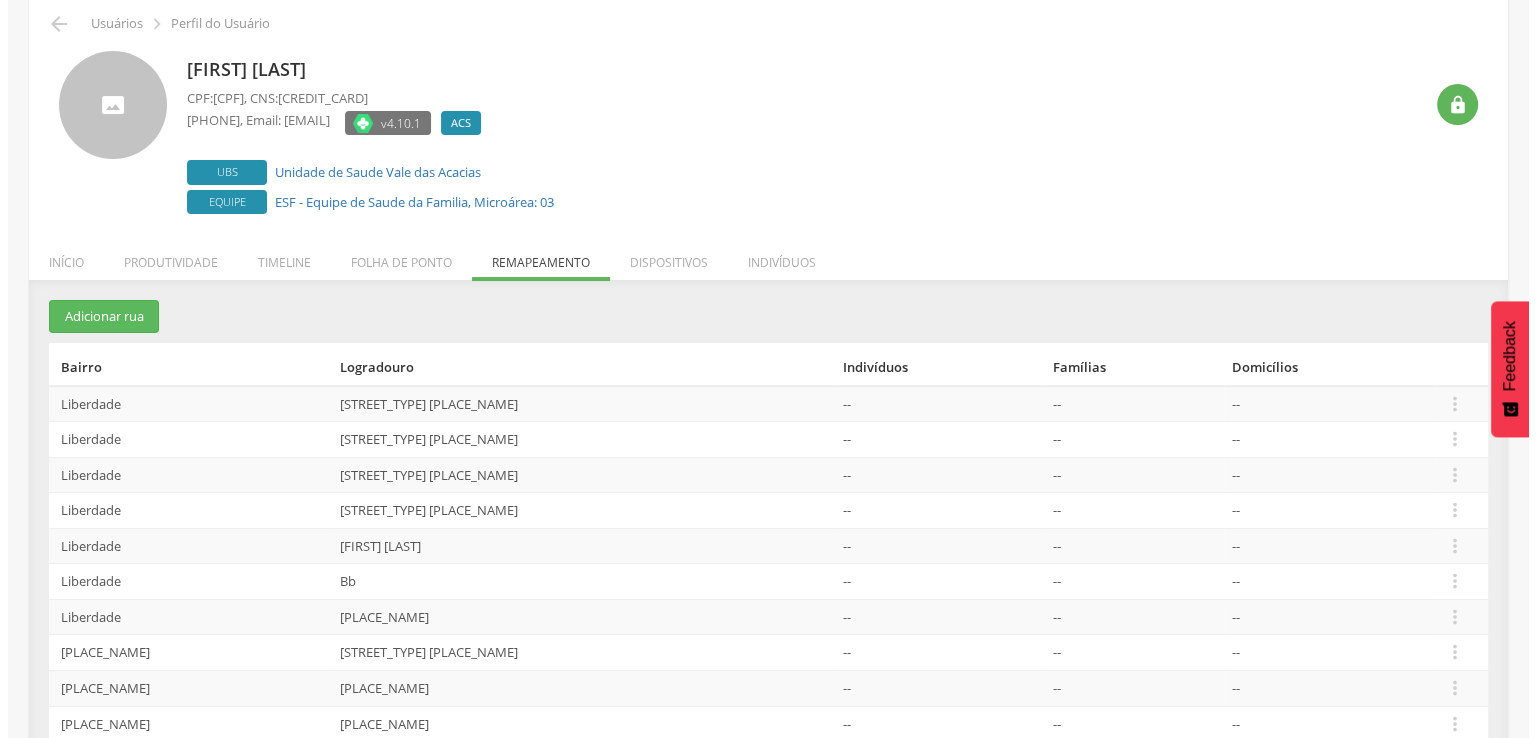 scroll, scrollTop: 0, scrollLeft: 0, axis: both 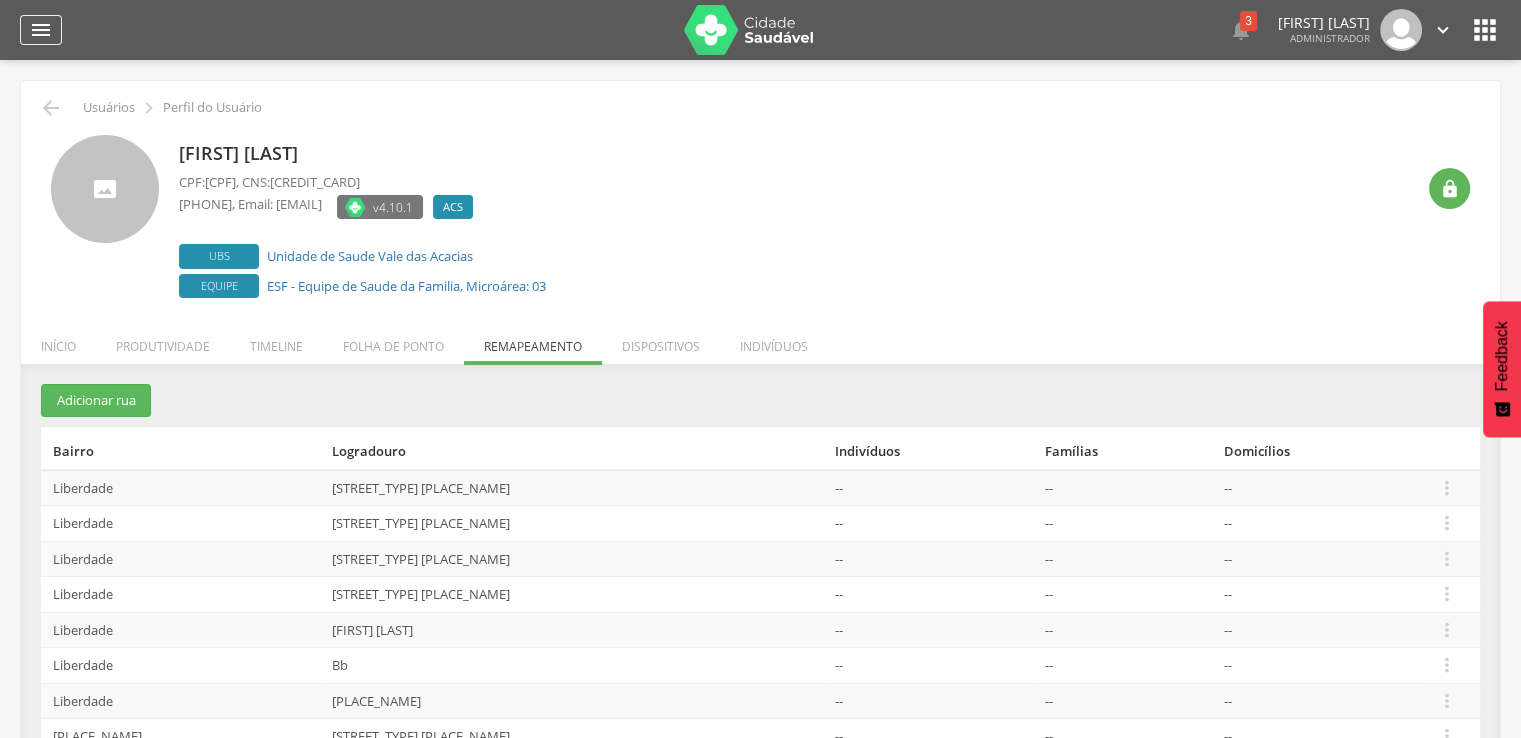 click on "" at bounding box center (41, 30) 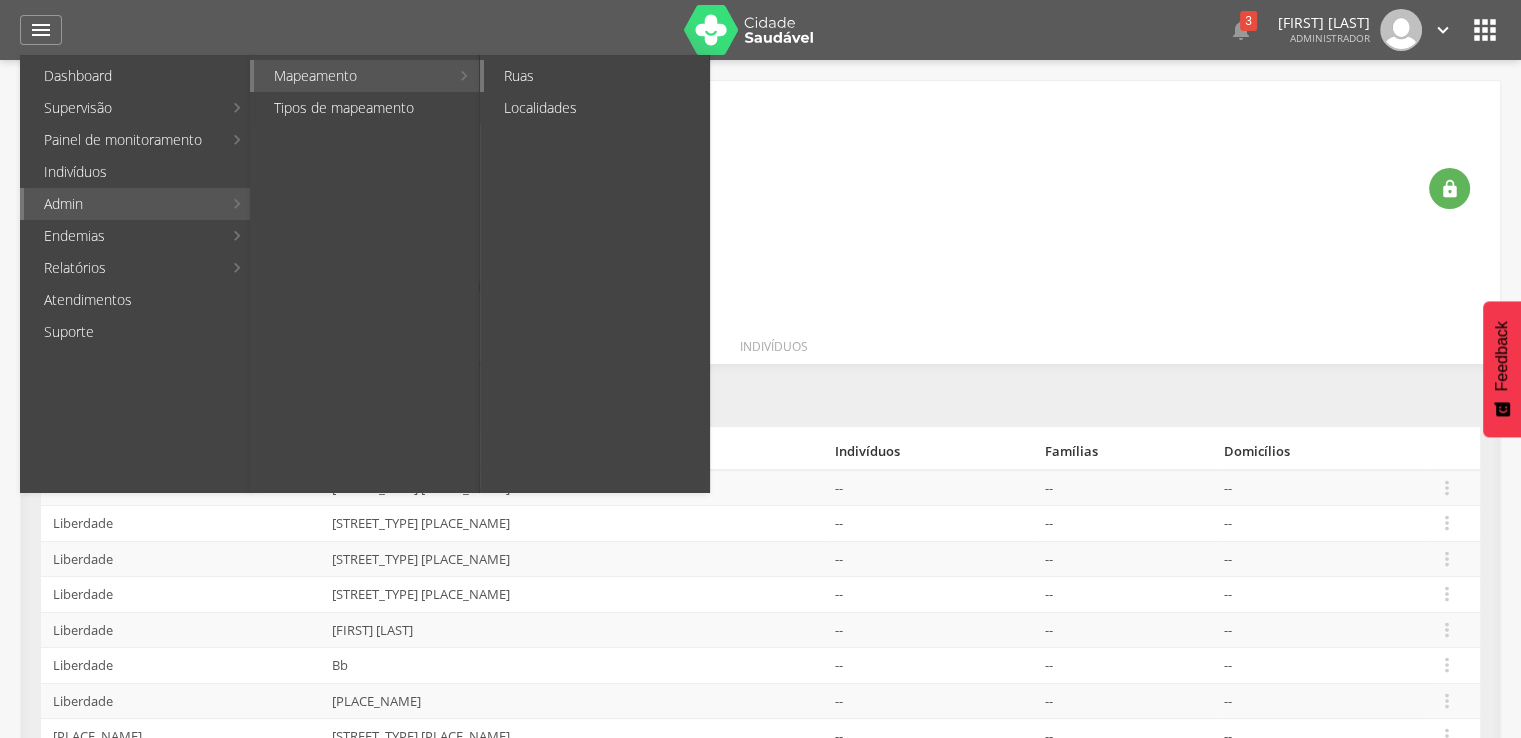 click on "Ruas" at bounding box center [596, 76] 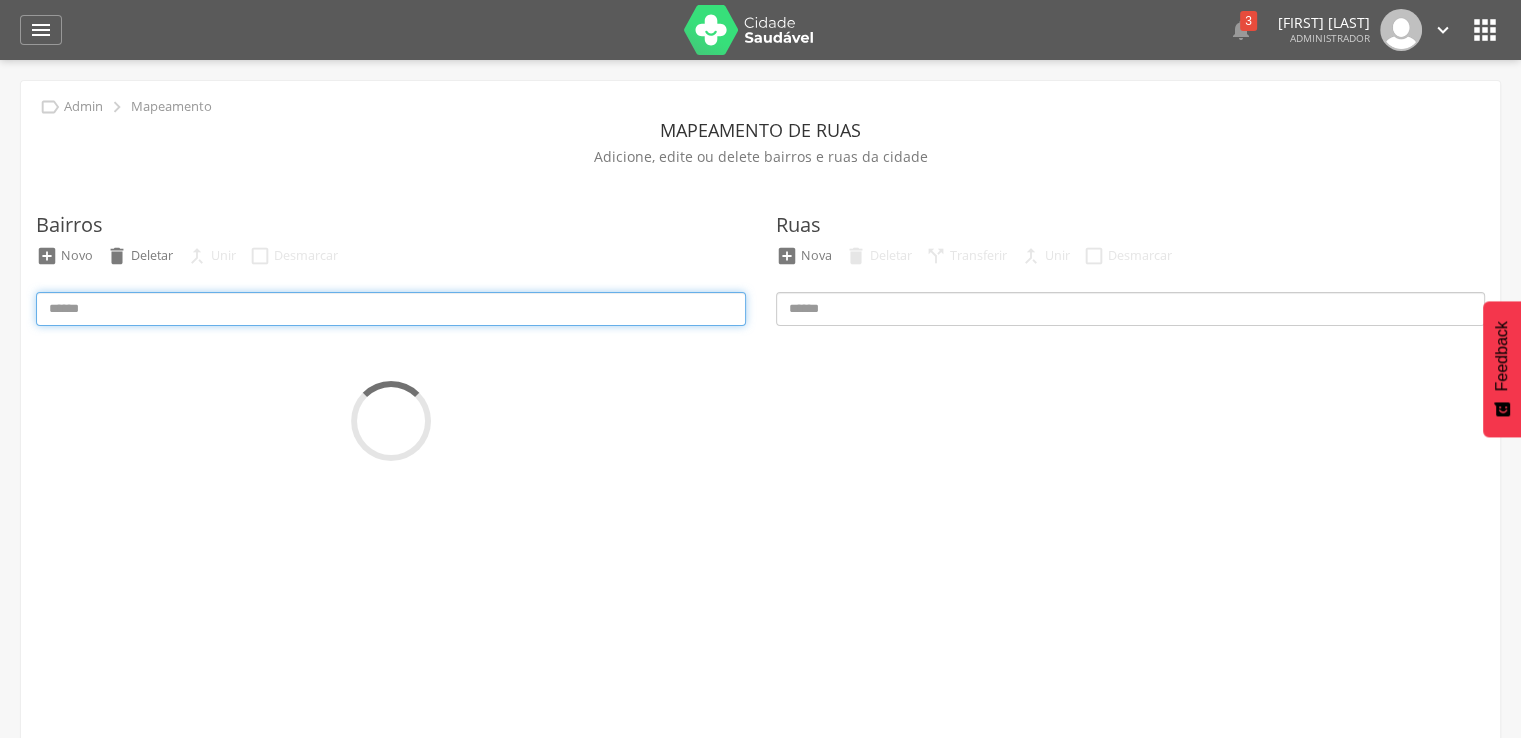 click at bounding box center [391, 309] 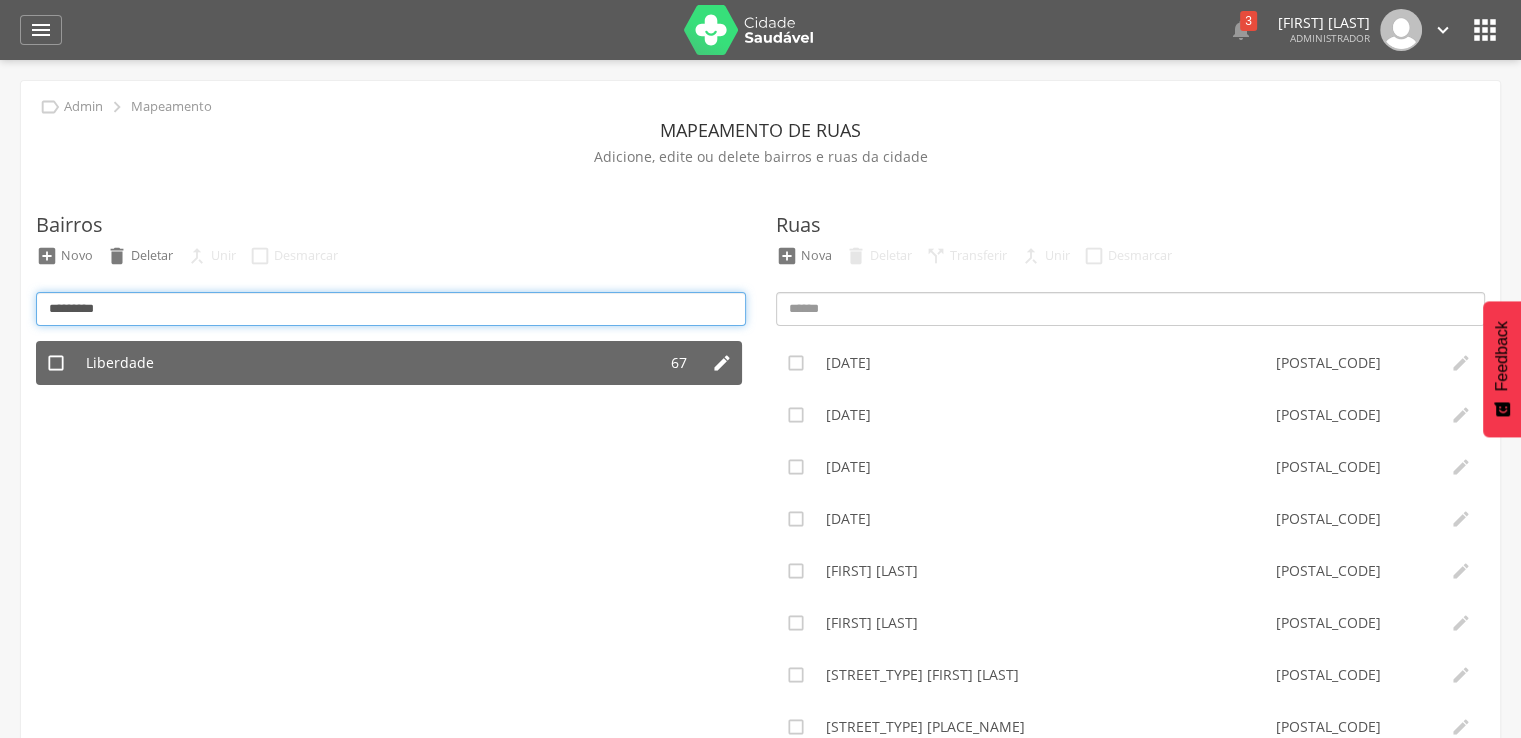 type on "*********" 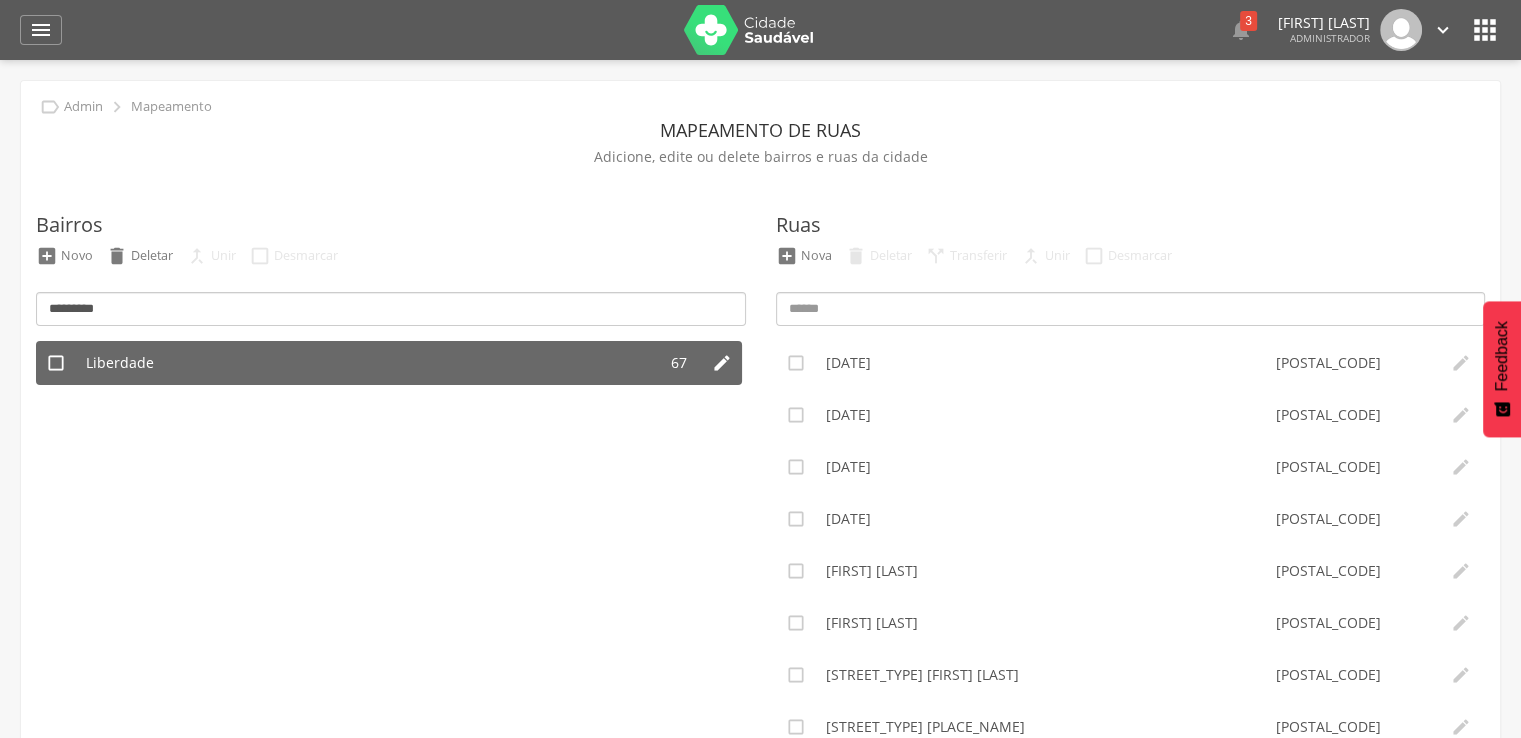 click on "Liberdade" at bounding box center [366, 363] 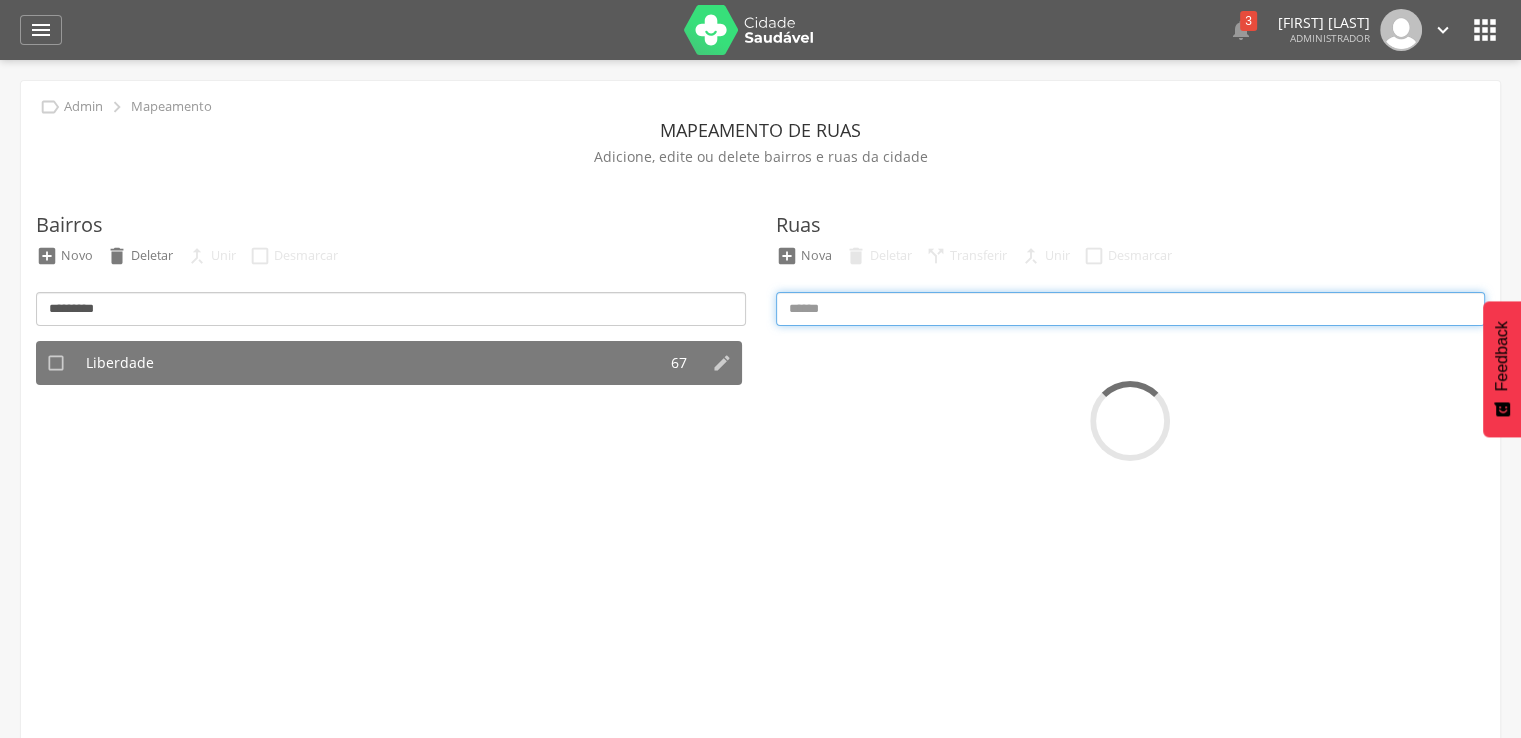 click at bounding box center [1131, 309] 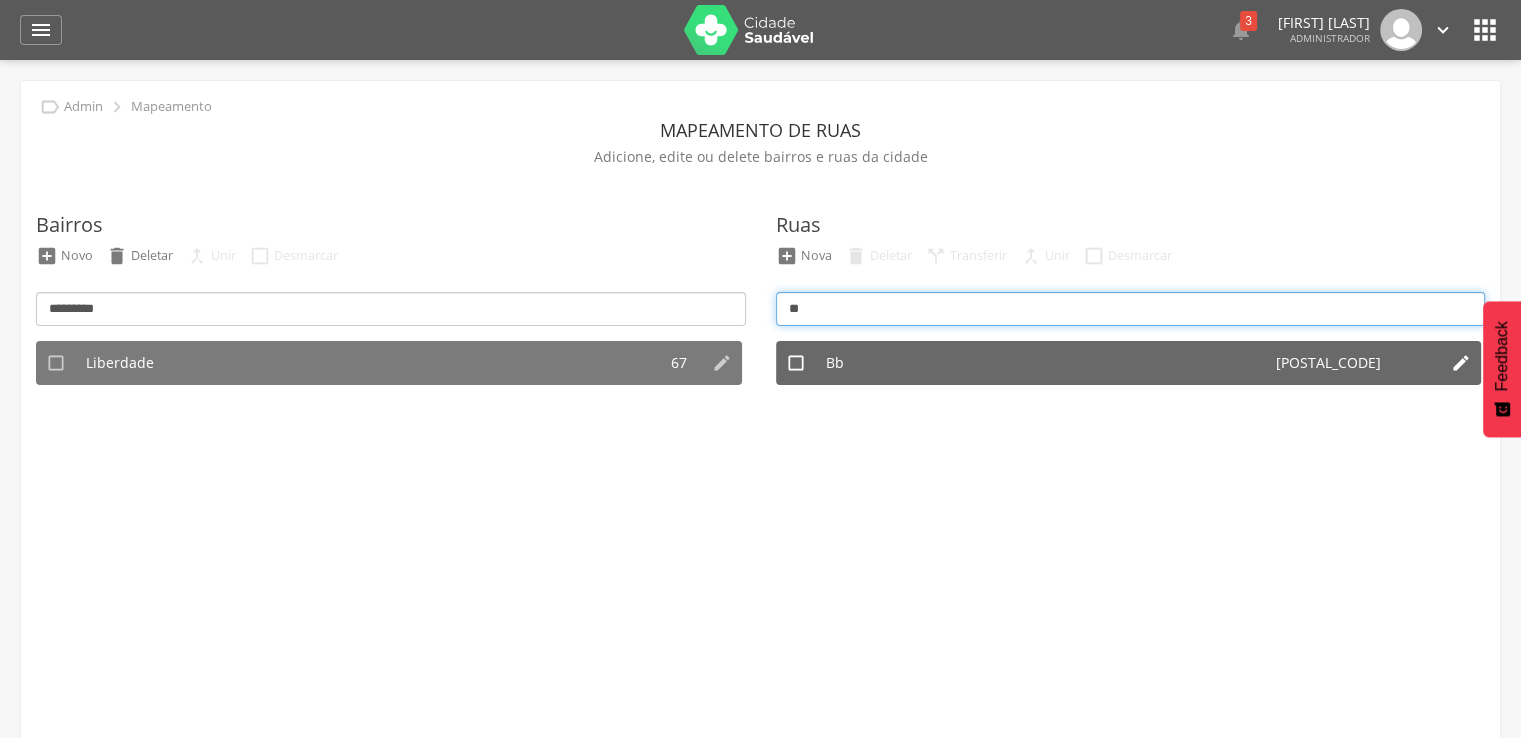 type on "**" 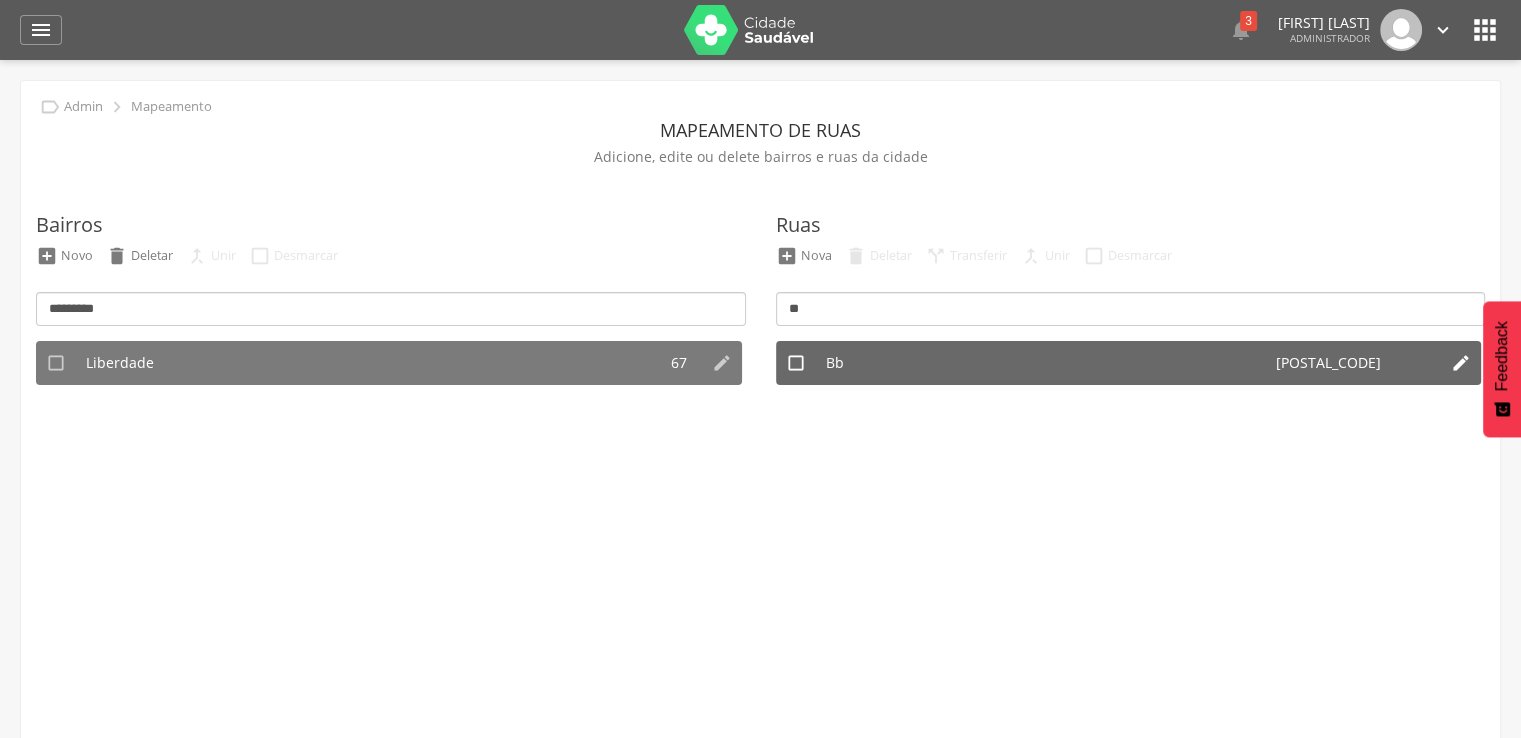click on "" at bounding box center (1461, 363) 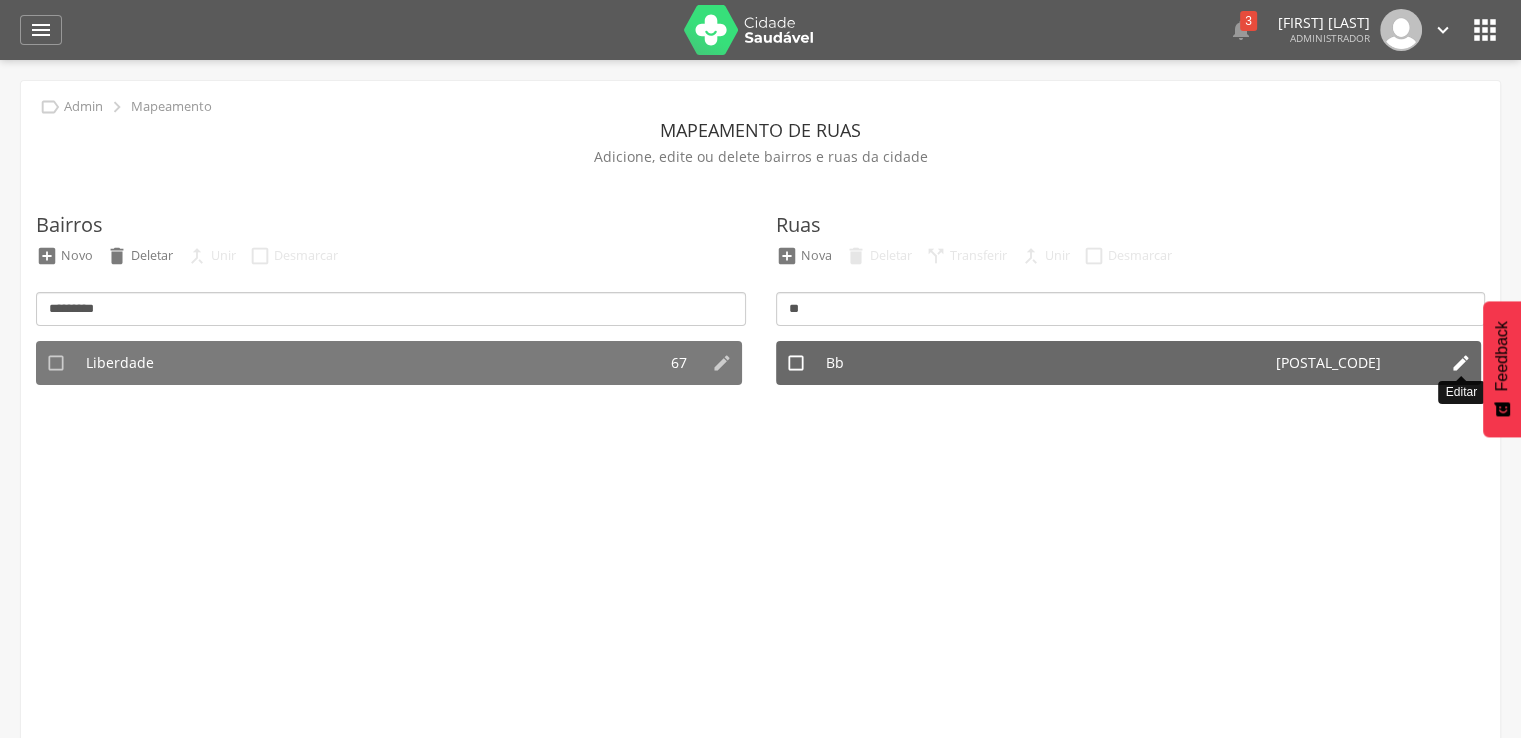 click on "" at bounding box center [1461, 363] 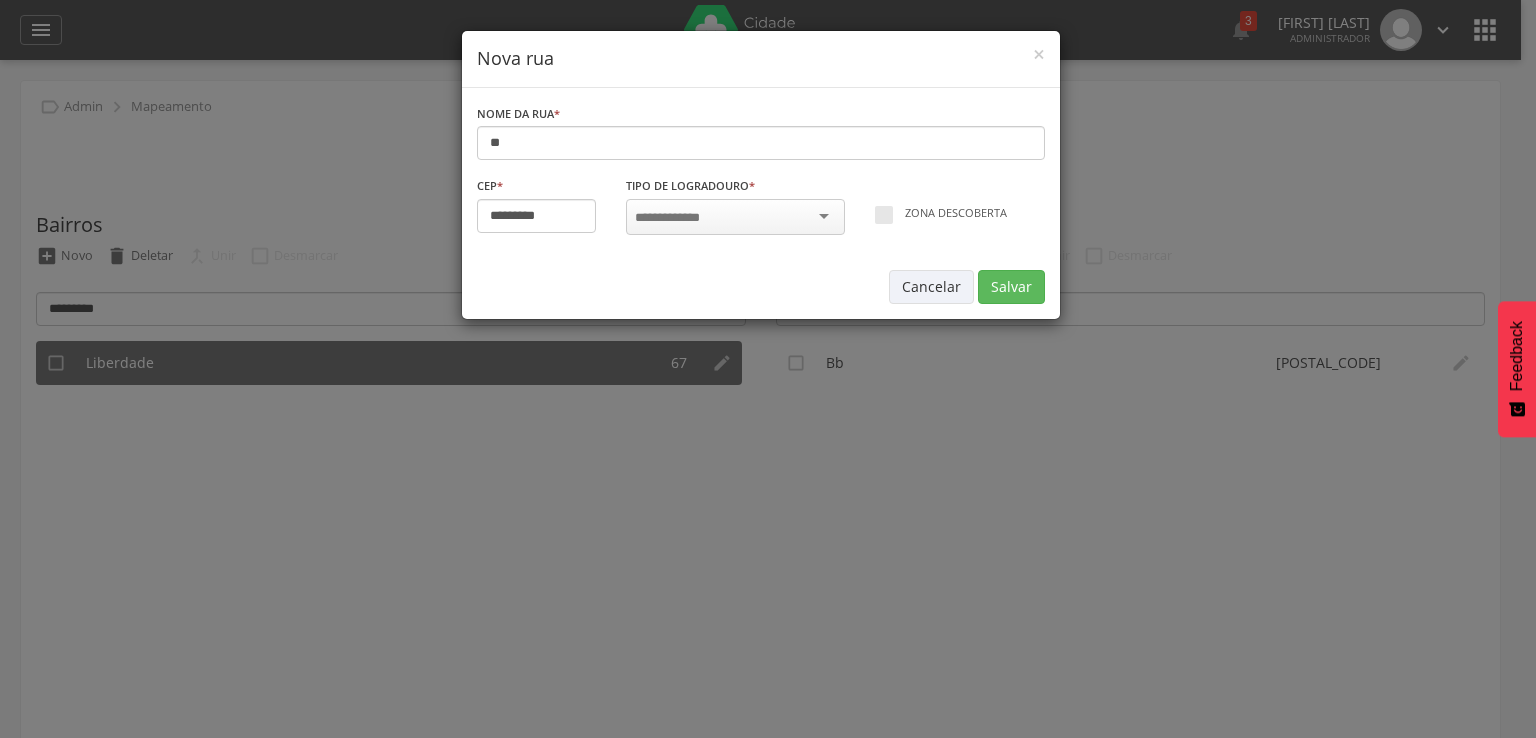 type on "*********" 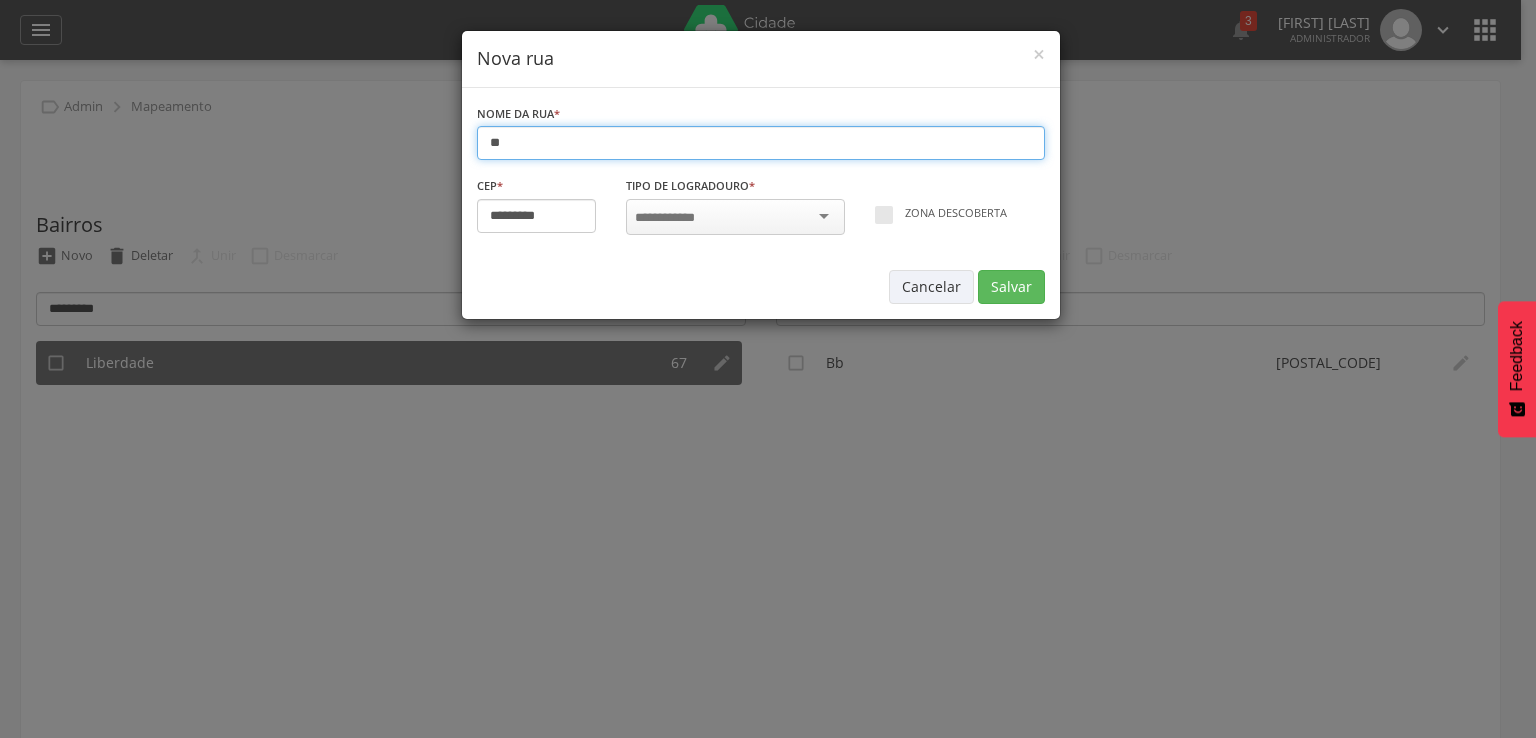 drag, startPoint x: 463, startPoint y: 141, endPoint x: 472, endPoint y: 136, distance: 10.29563 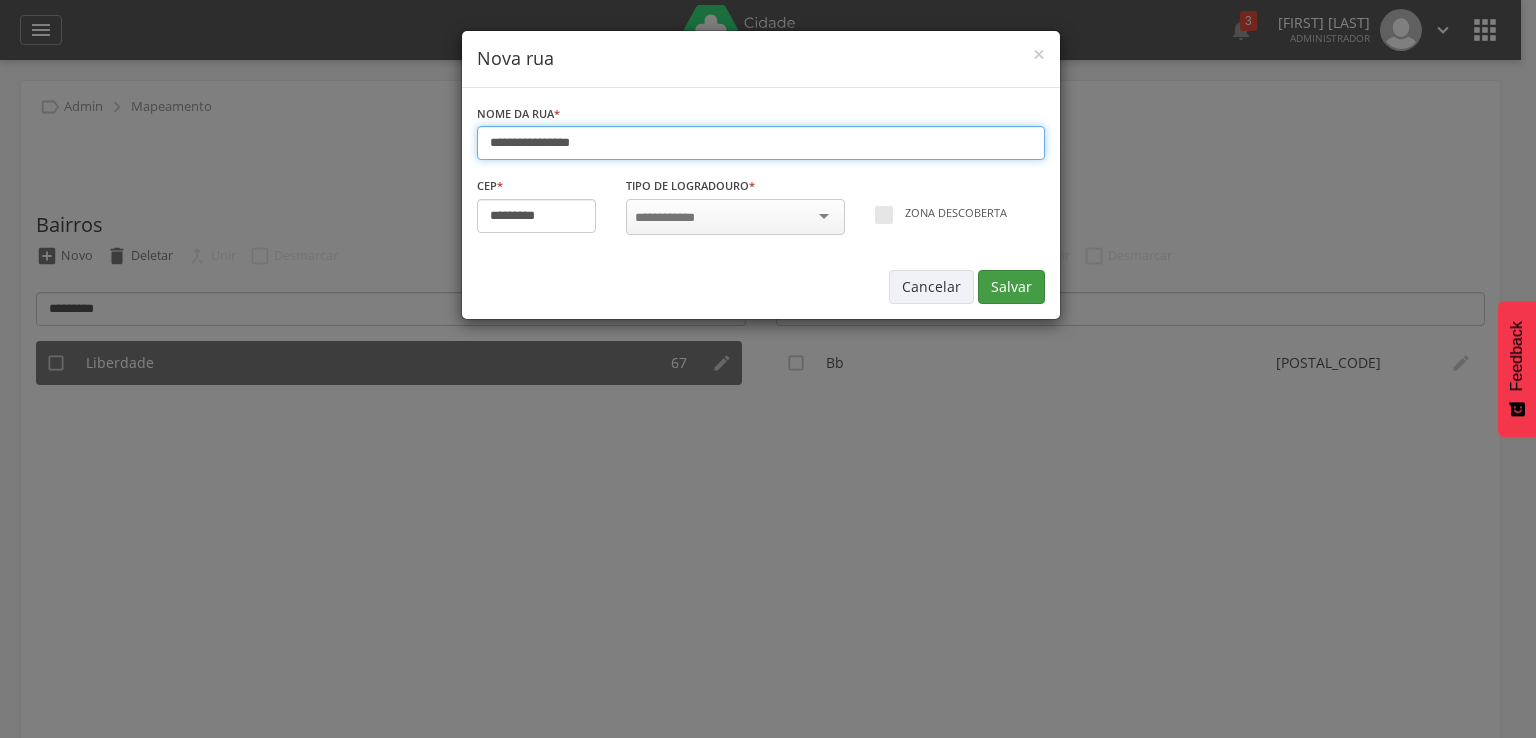 type on "**********" 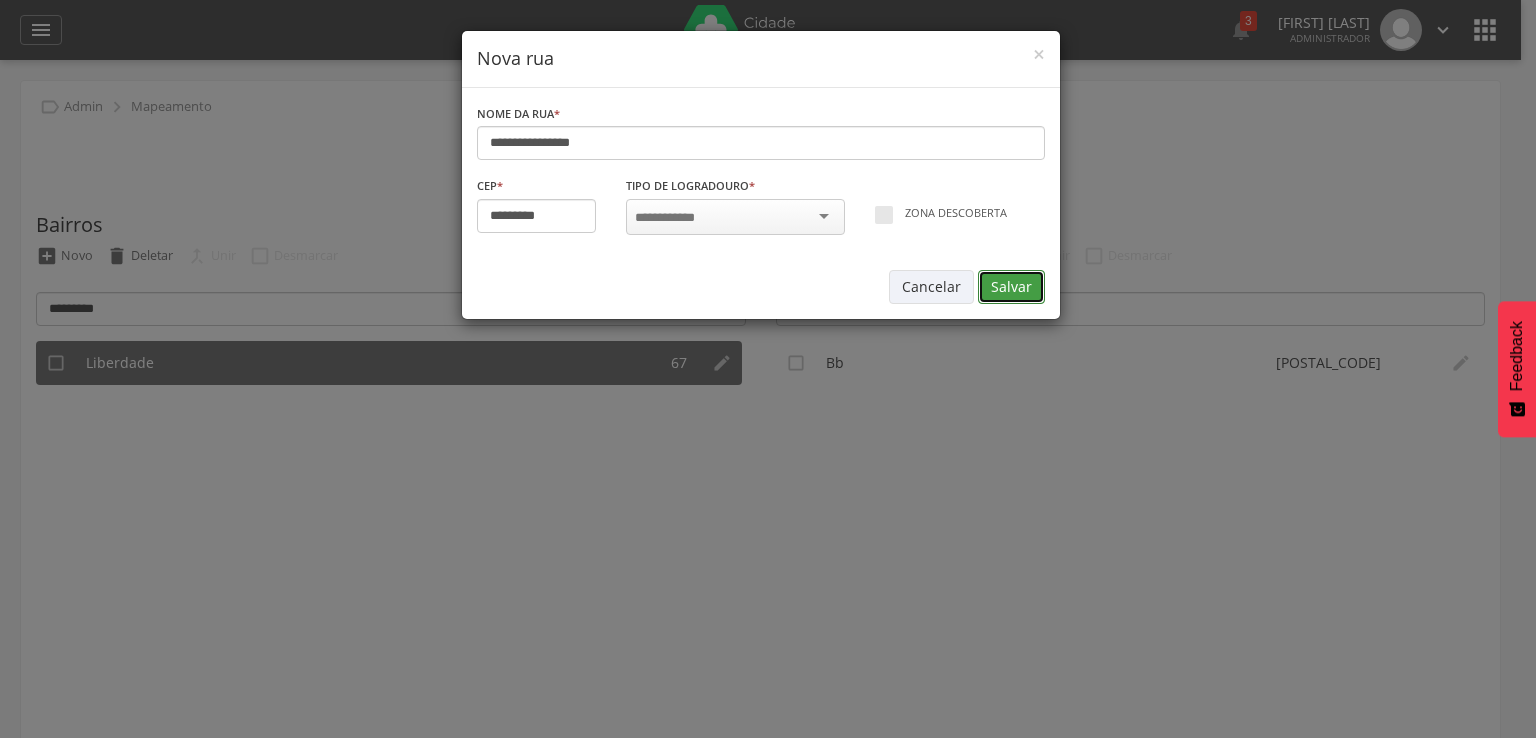 click on "Salvar" at bounding box center (1011, 287) 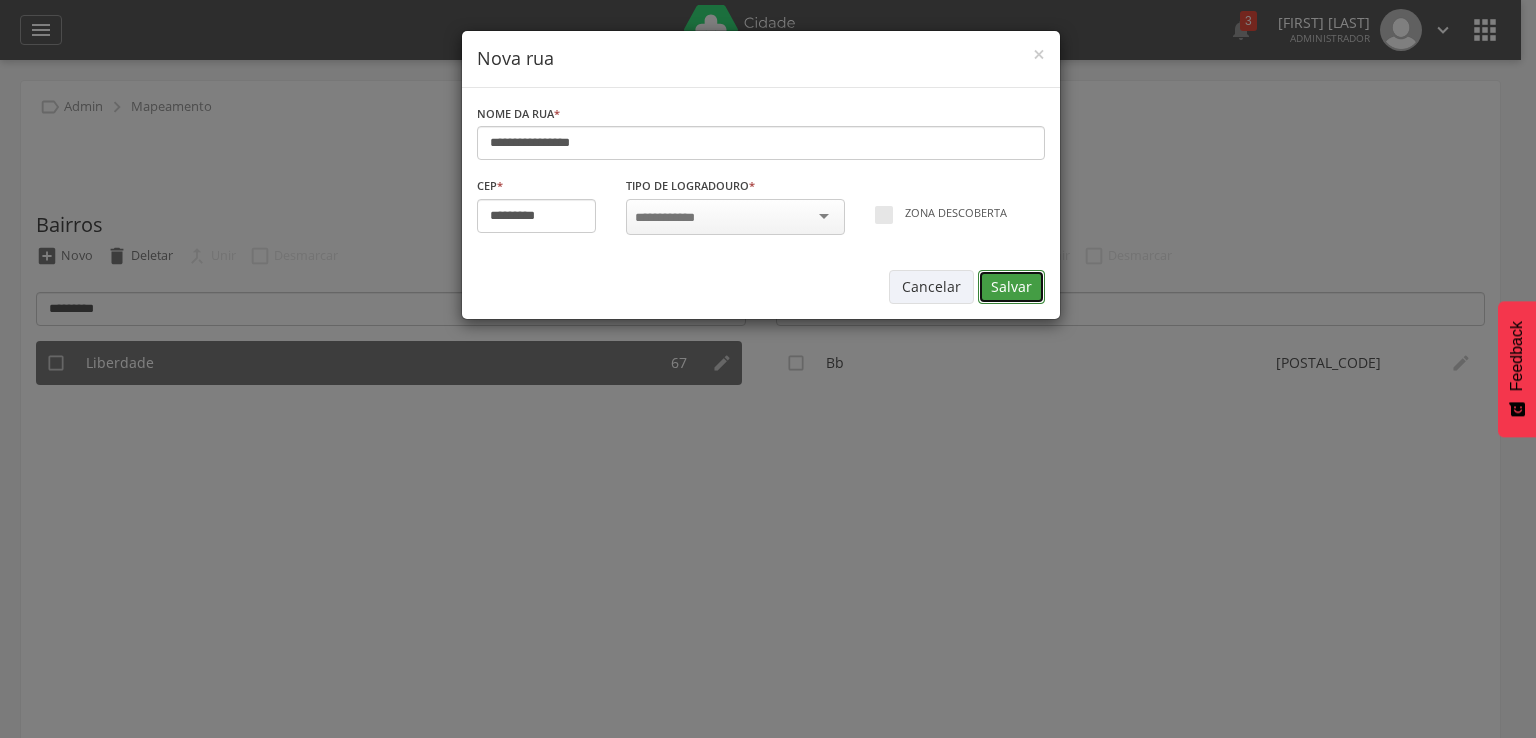 click on "Salvar" at bounding box center [1011, 287] 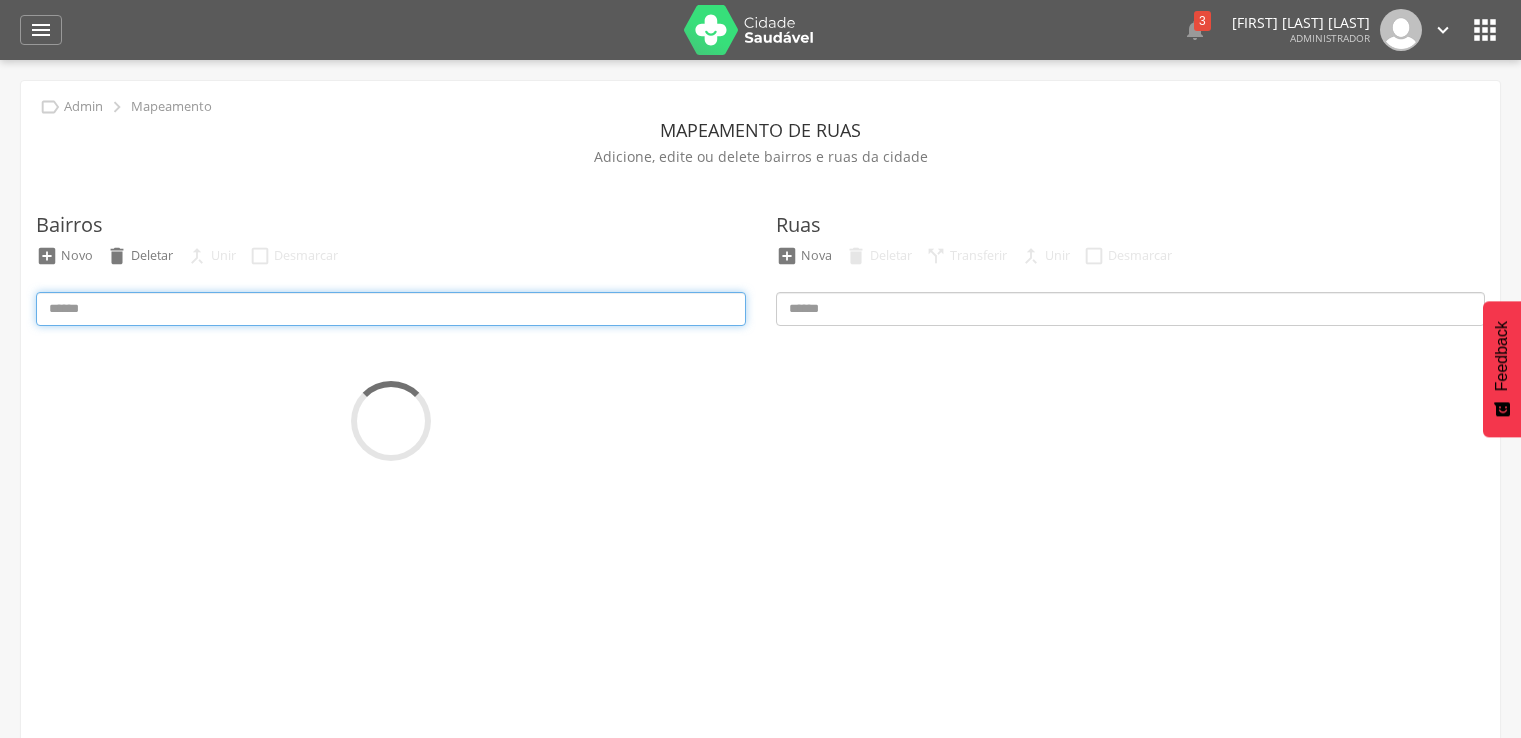 click at bounding box center [391, 309] 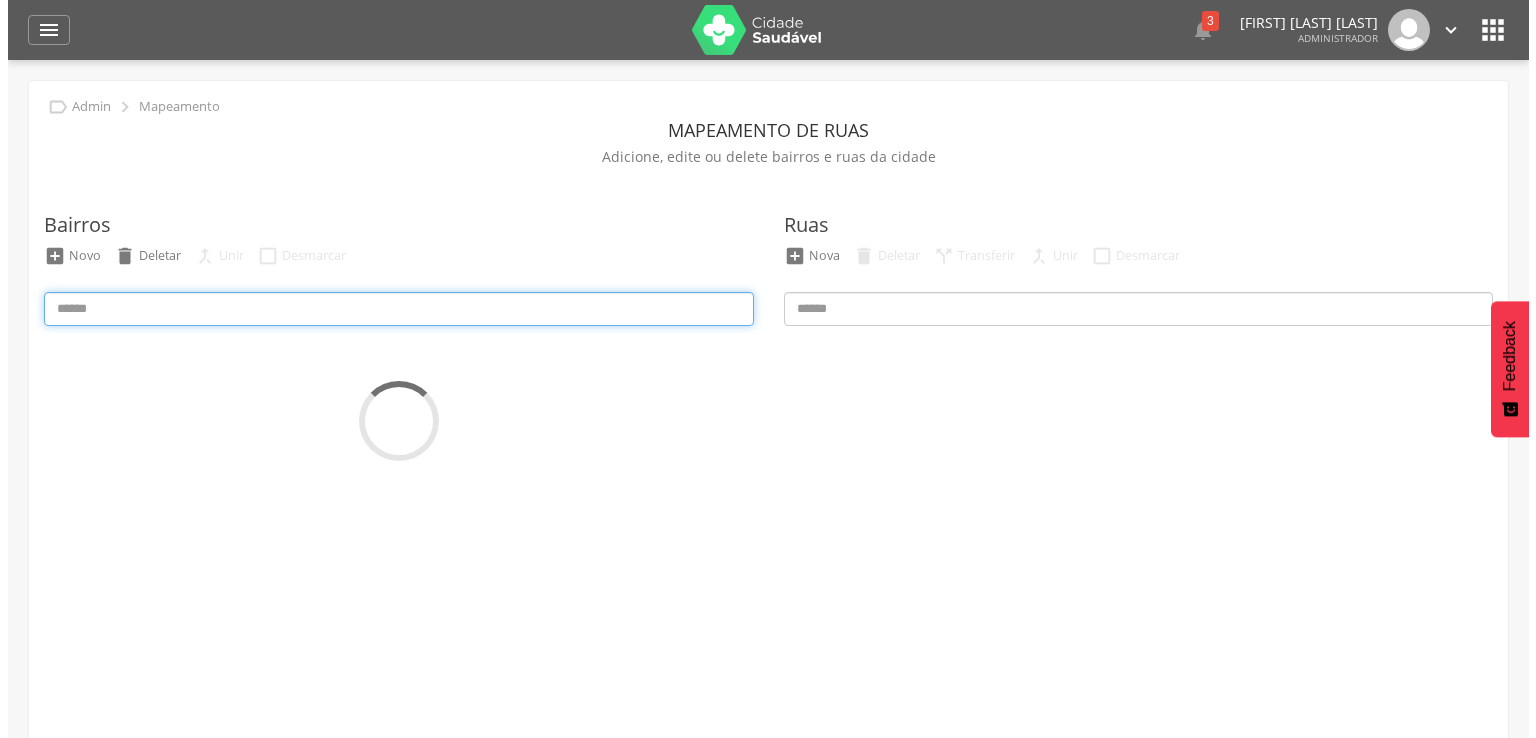 scroll, scrollTop: 0, scrollLeft: 0, axis: both 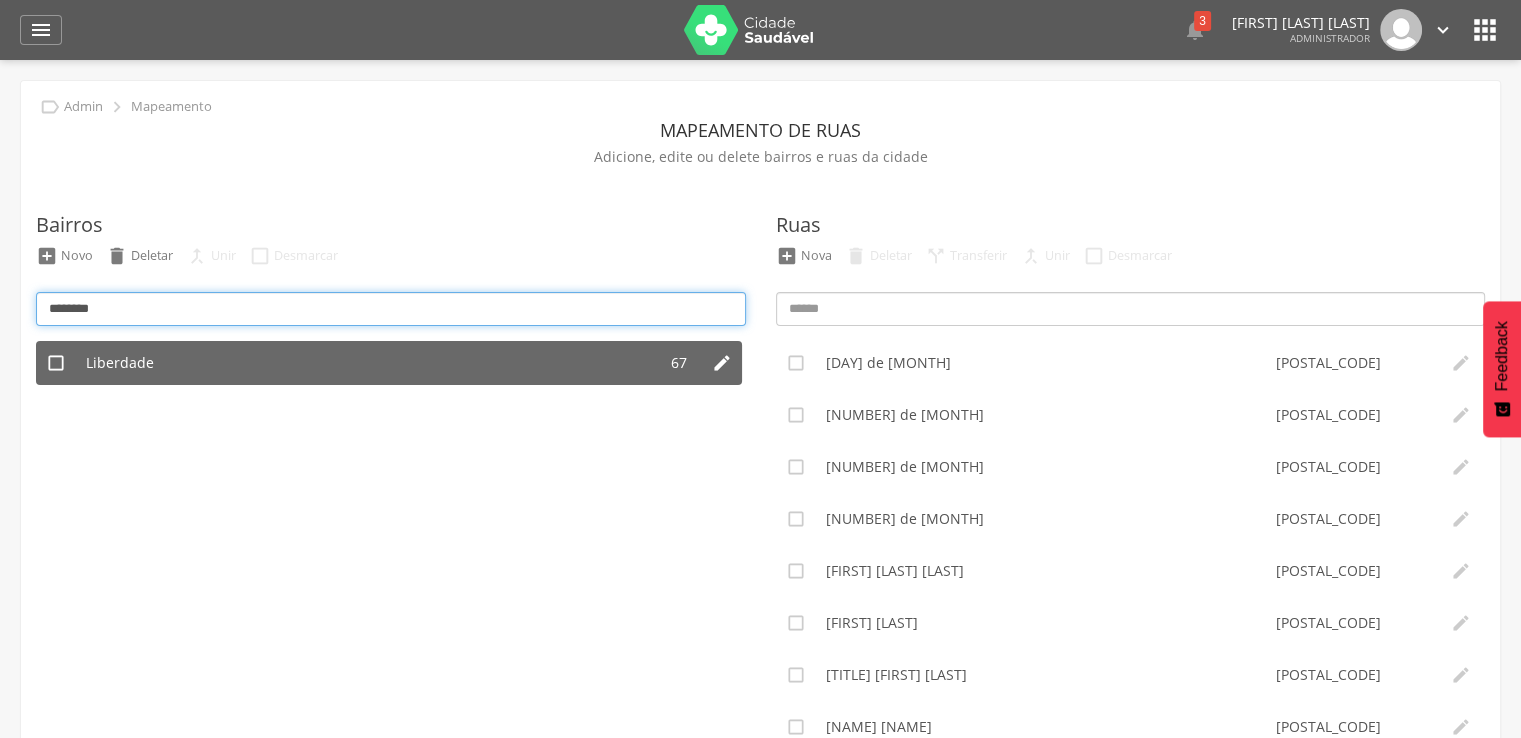 type on "********" 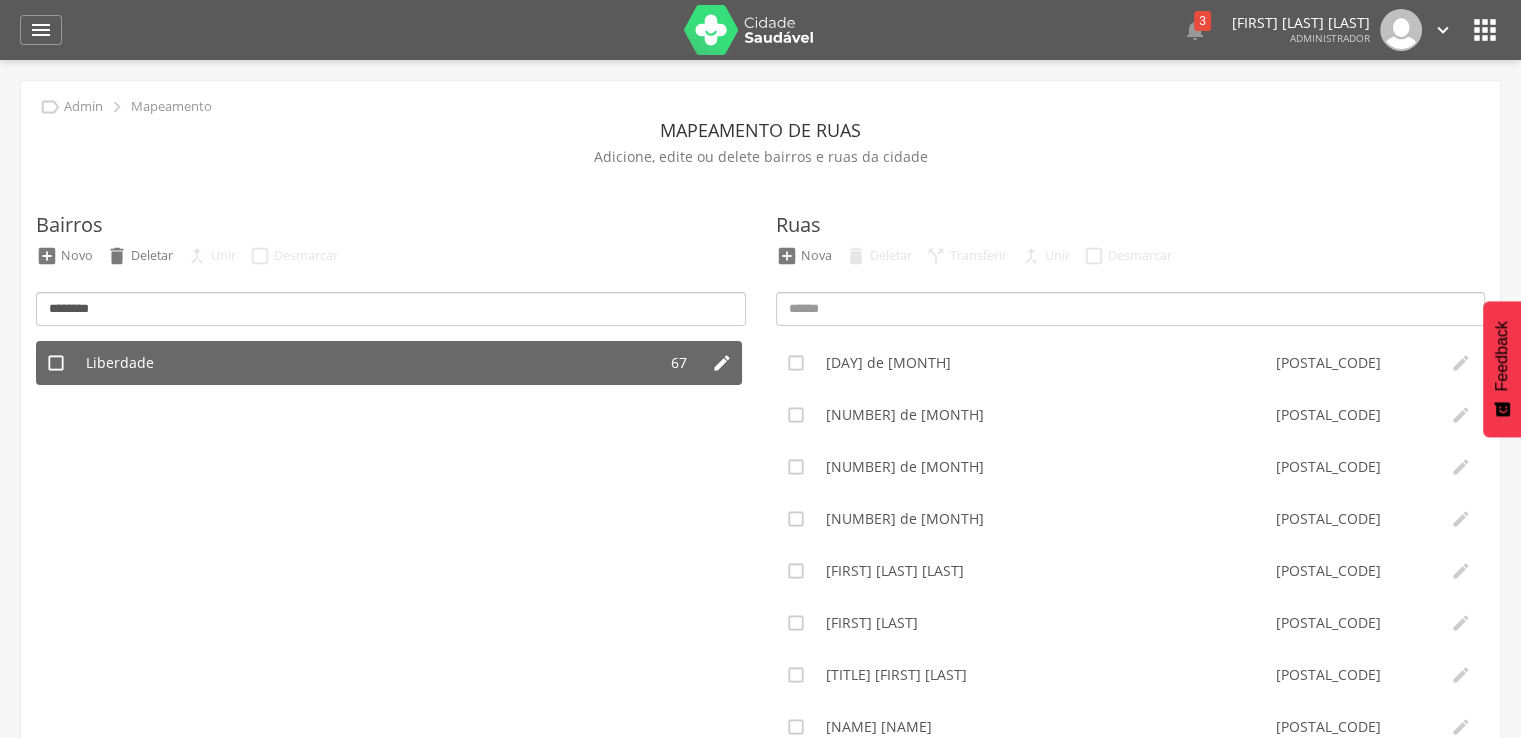 click on "Liberdade" at bounding box center (366, 363) 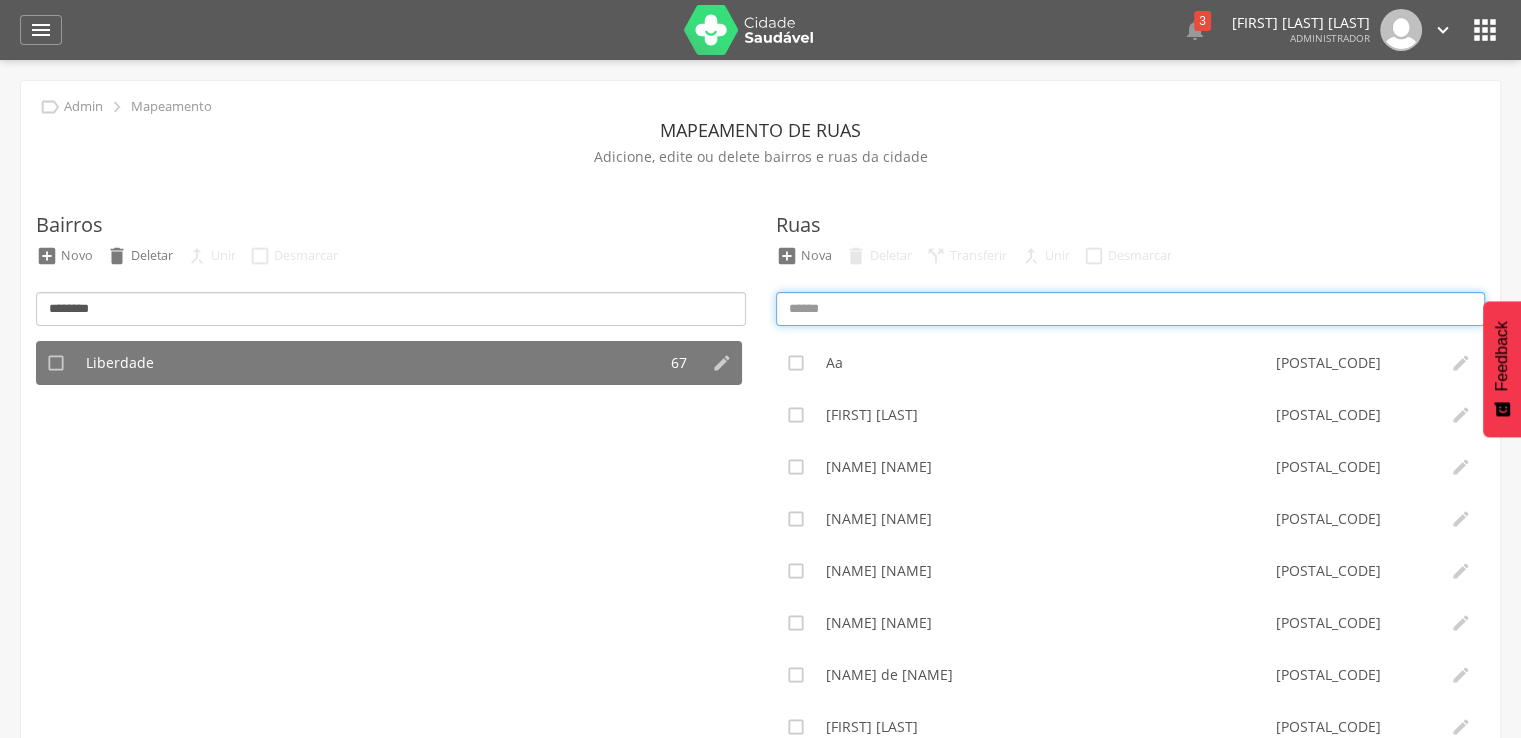 click at bounding box center (1131, 309) 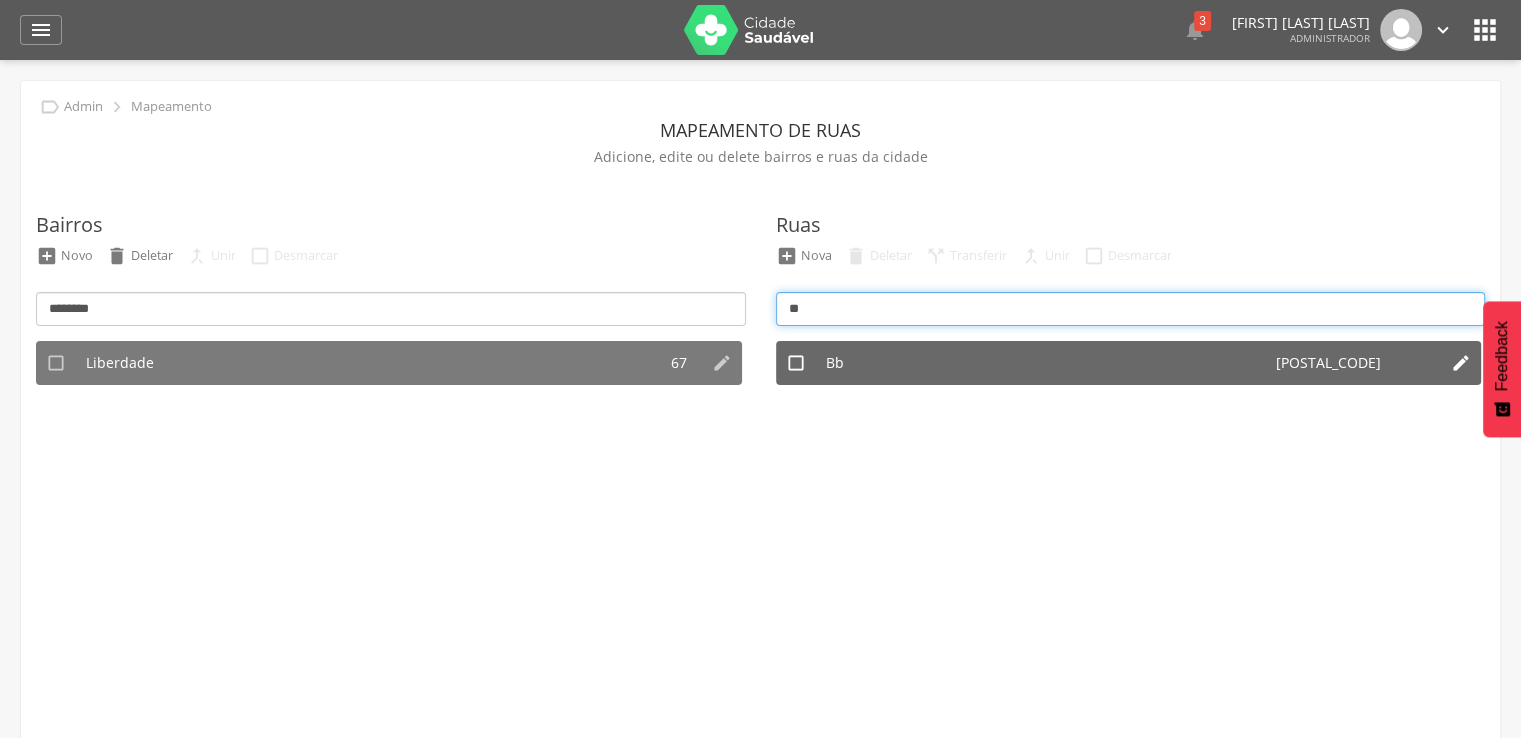 type on "**" 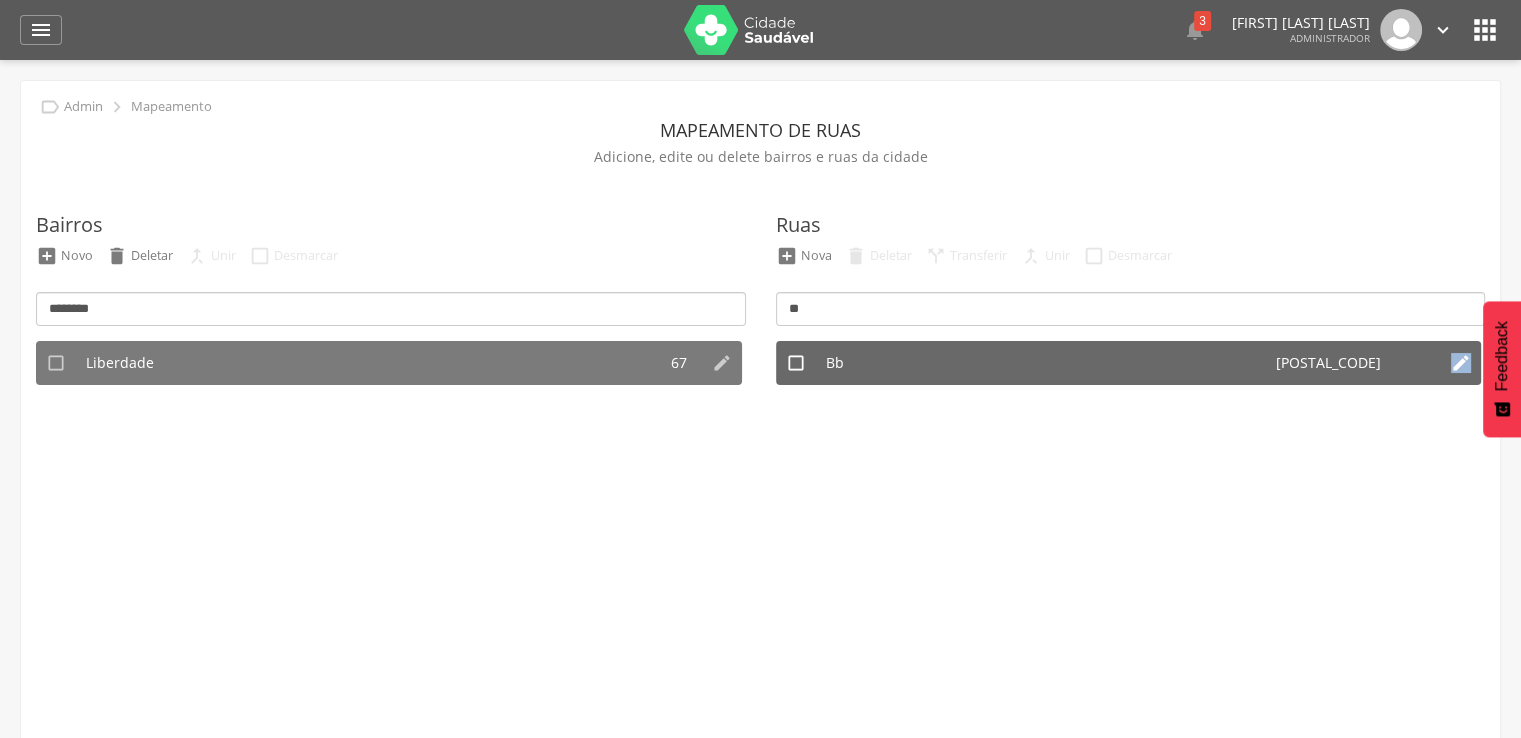 click on "" at bounding box center (1461, 363) 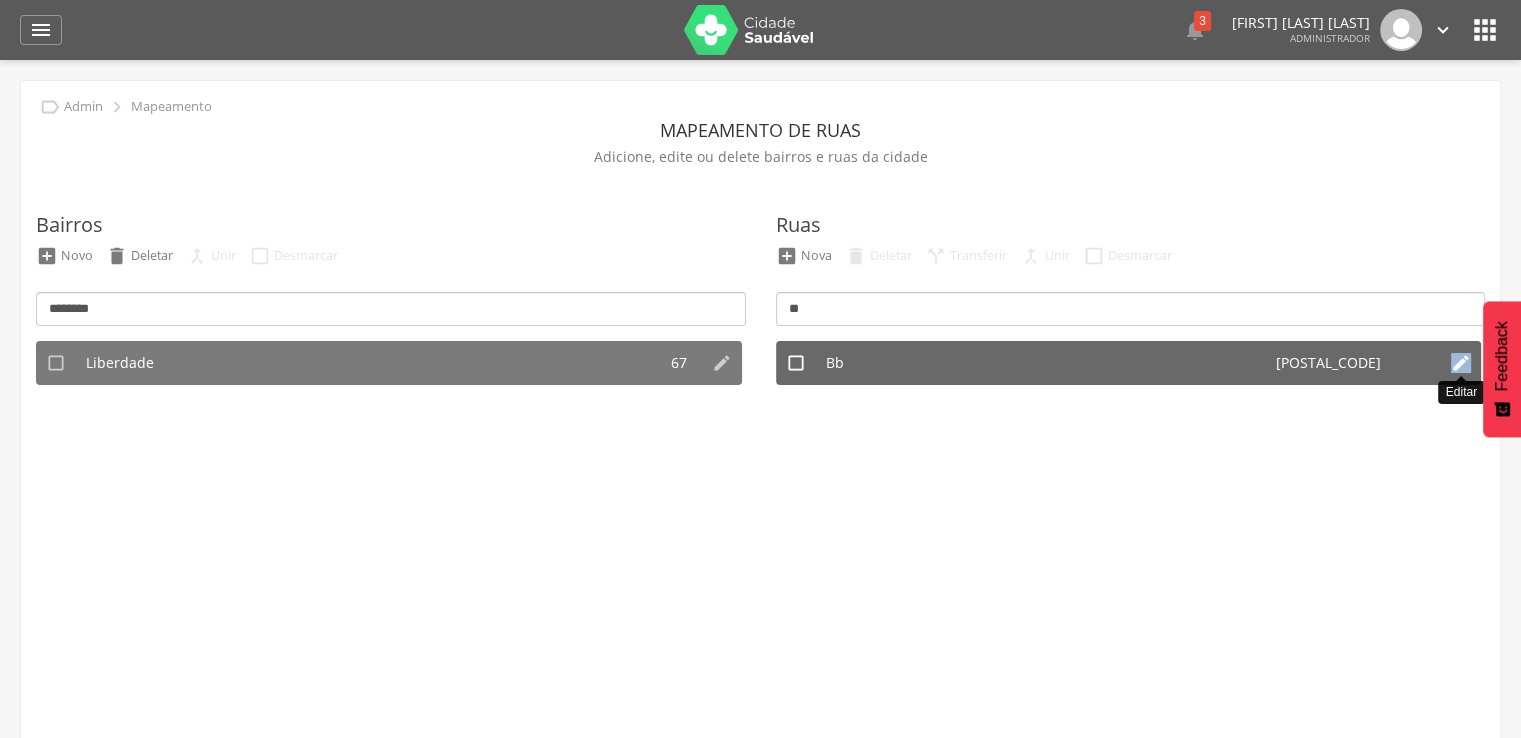 click on "" at bounding box center [1461, 363] 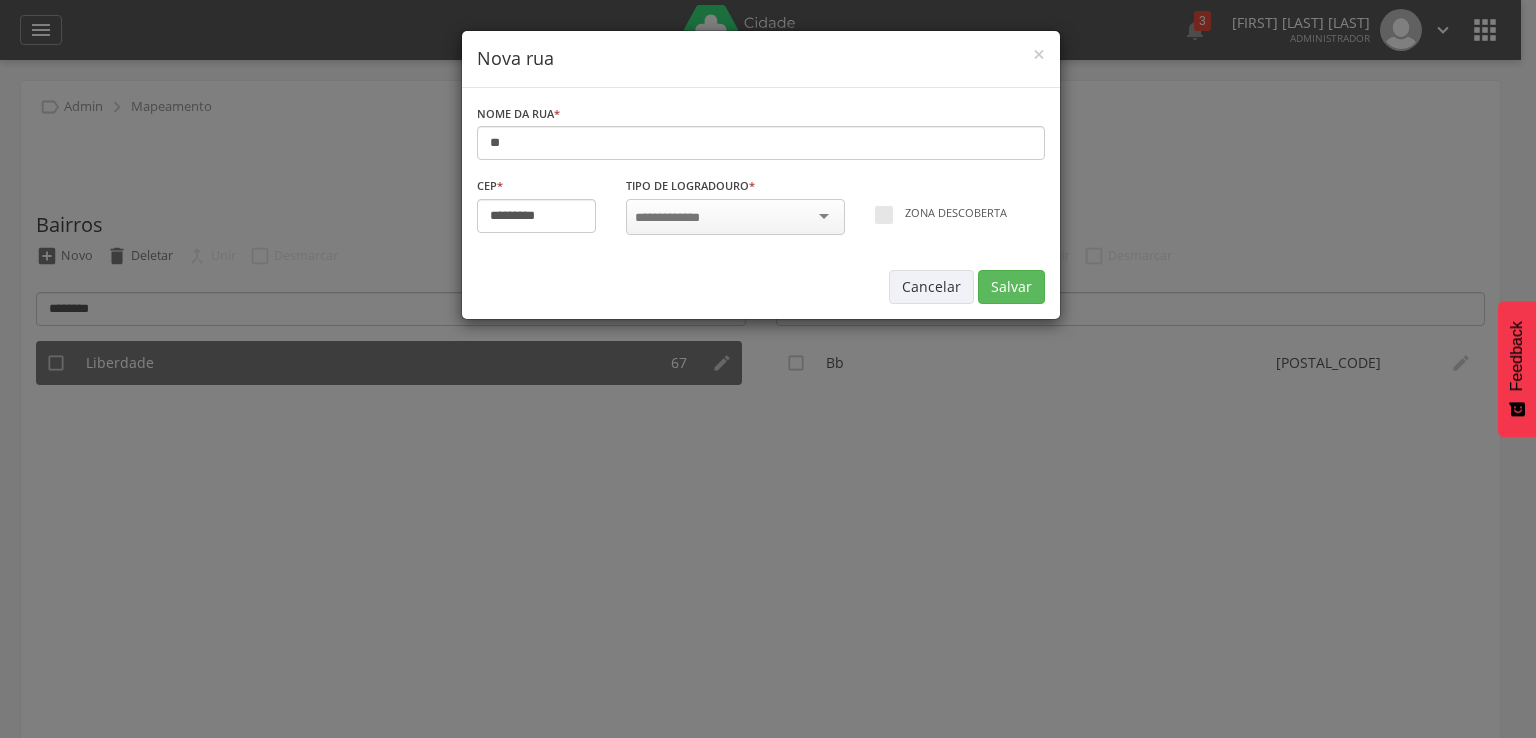 type on "*********" 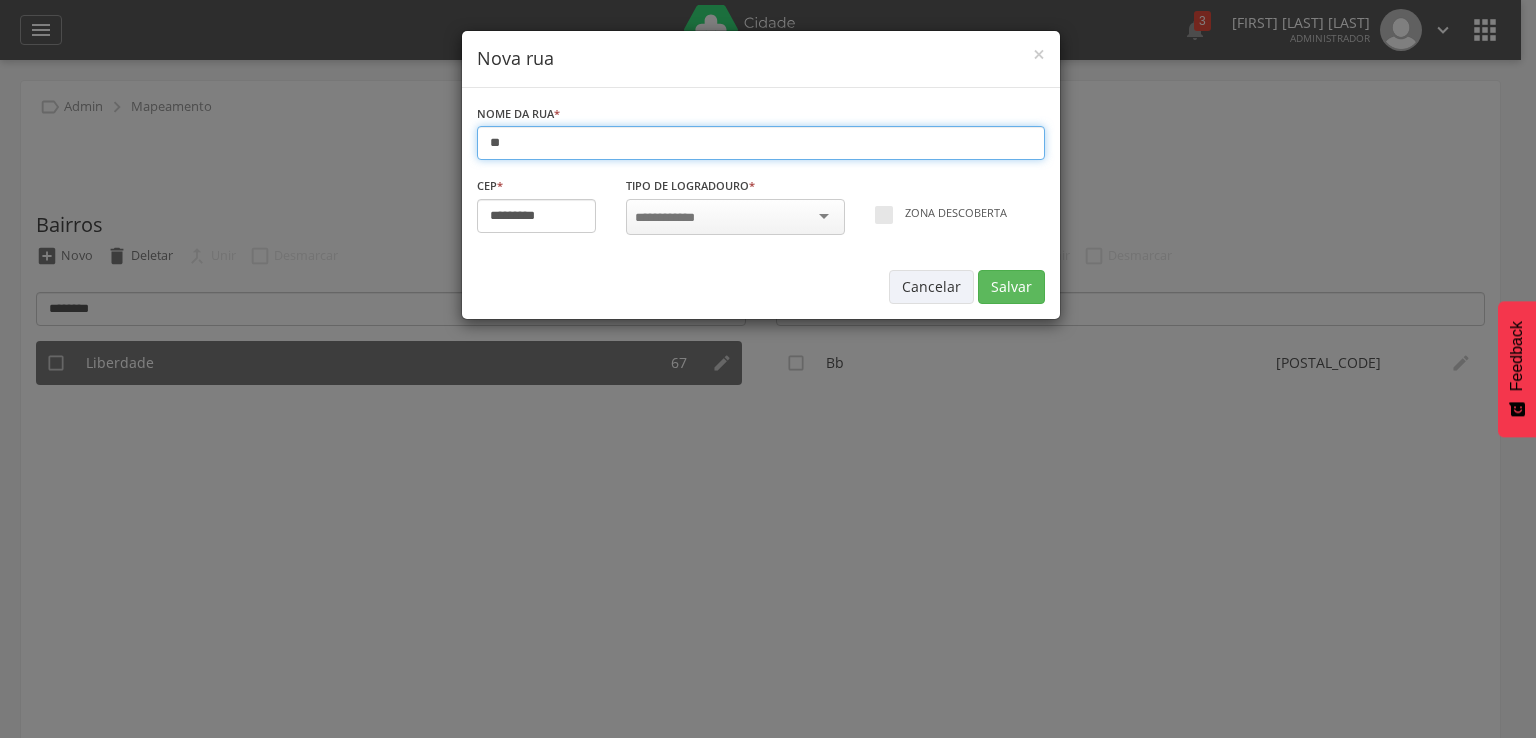 drag, startPoint x: 617, startPoint y: 153, endPoint x: 382, endPoint y: 130, distance: 236.12285 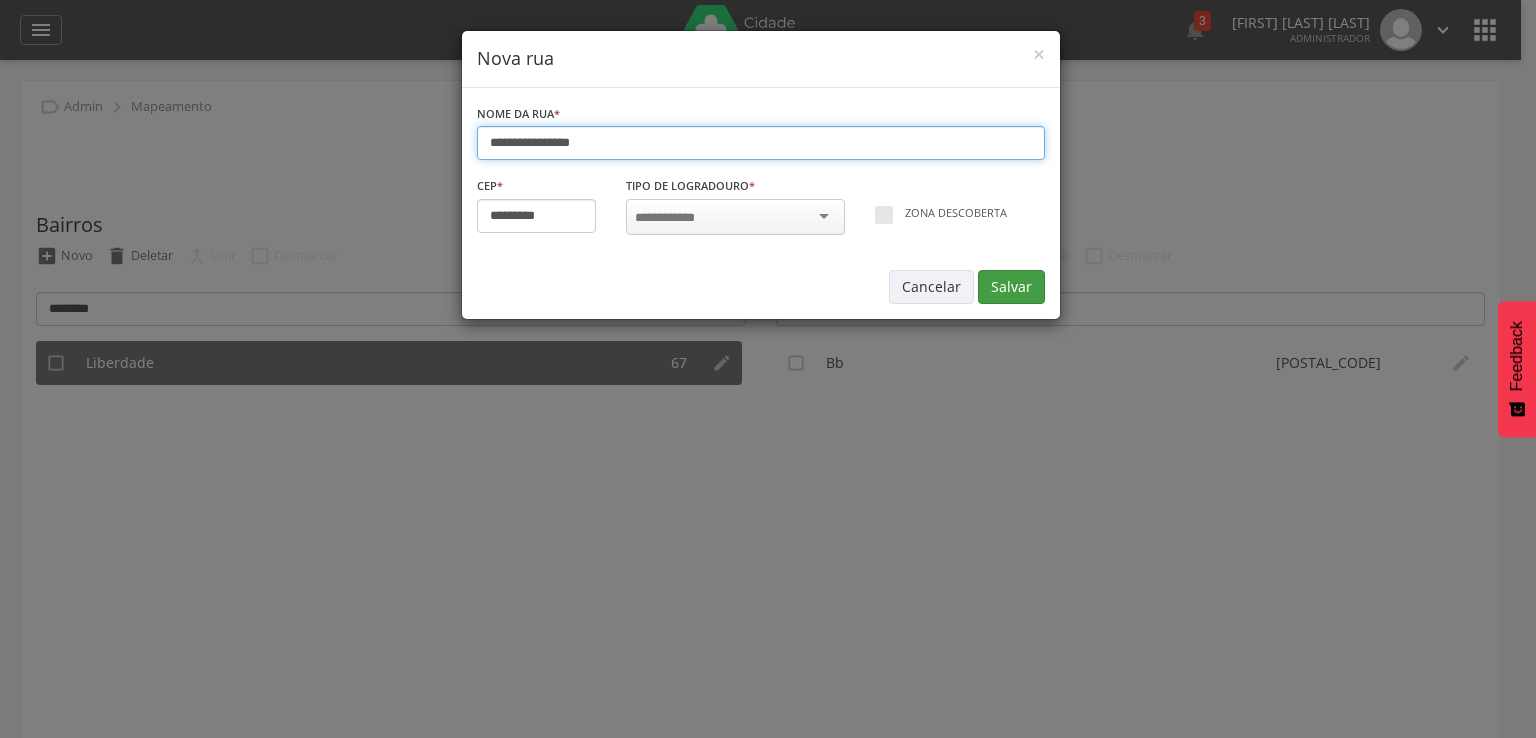 type on "**********" 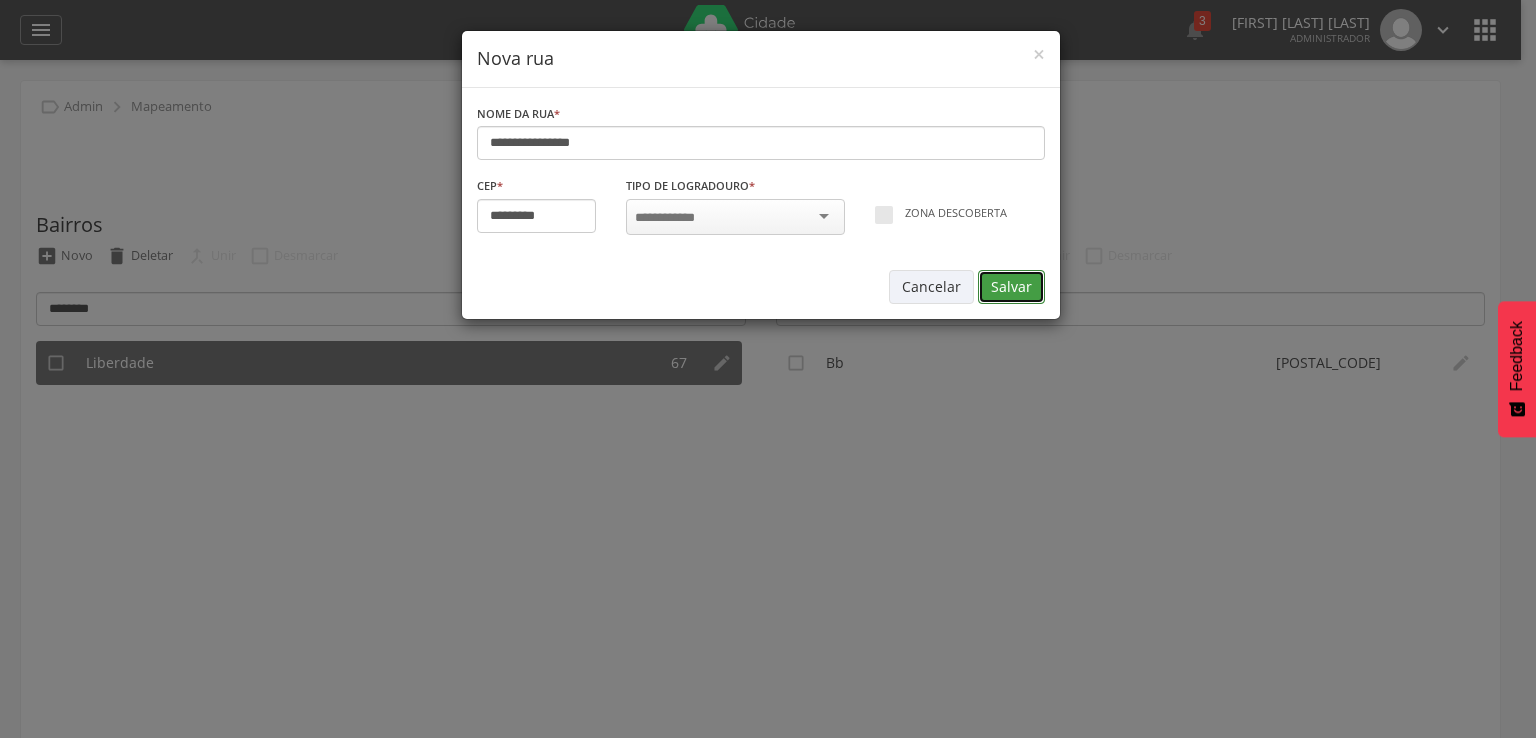 click on "Salvar" at bounding box center (1011, 287) 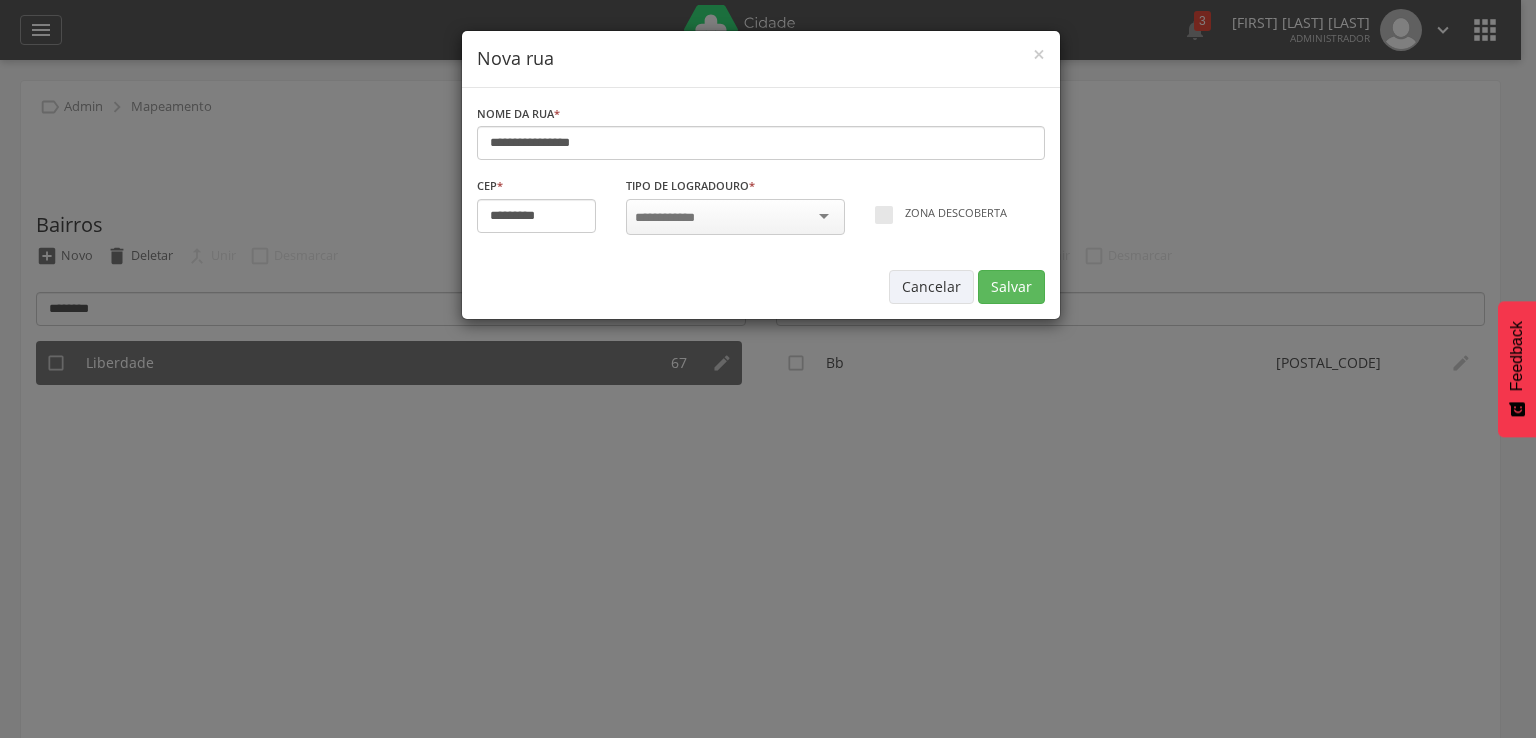 click at bounding box center [735, 217] 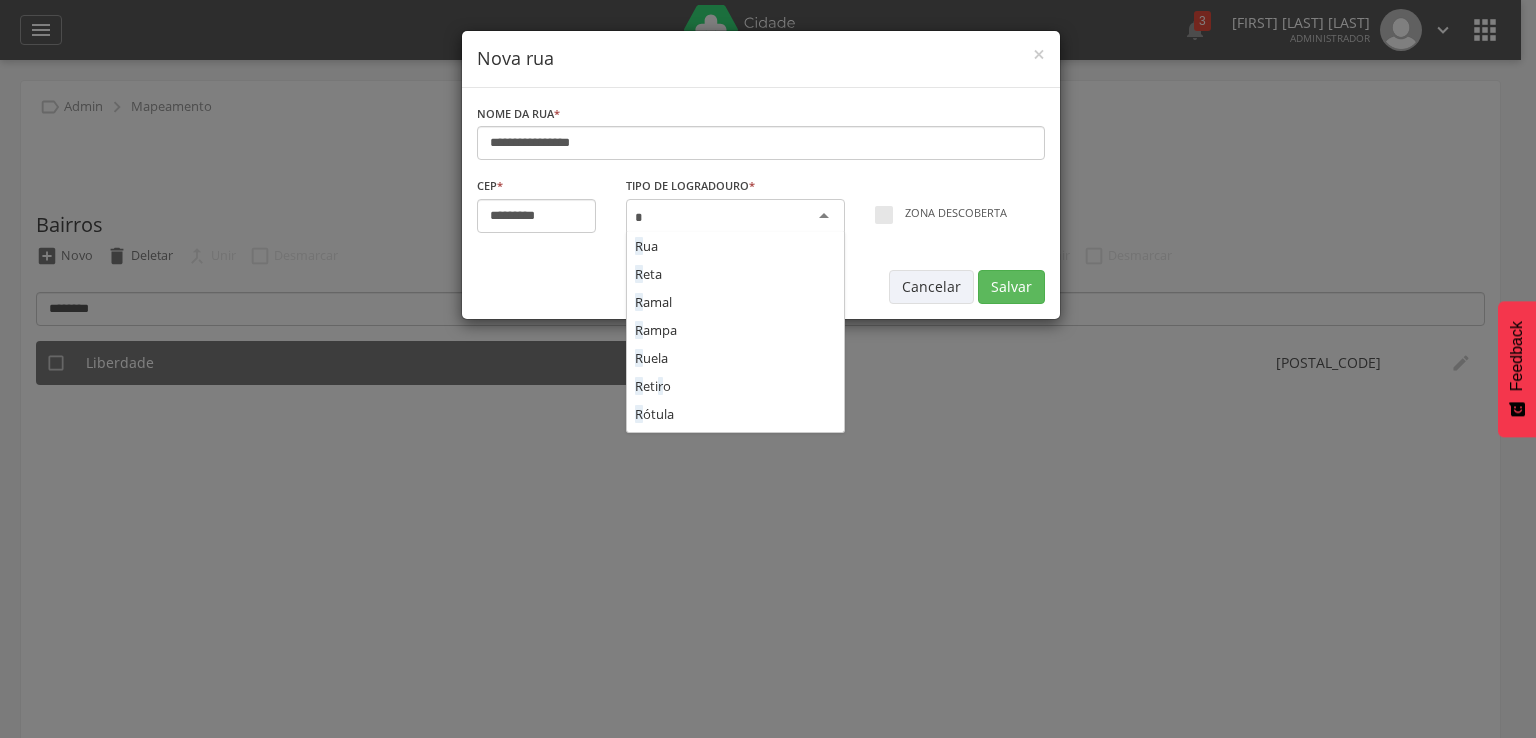 scroll, scrollTop: 1256, scrollLeft: 0, axis: vertical 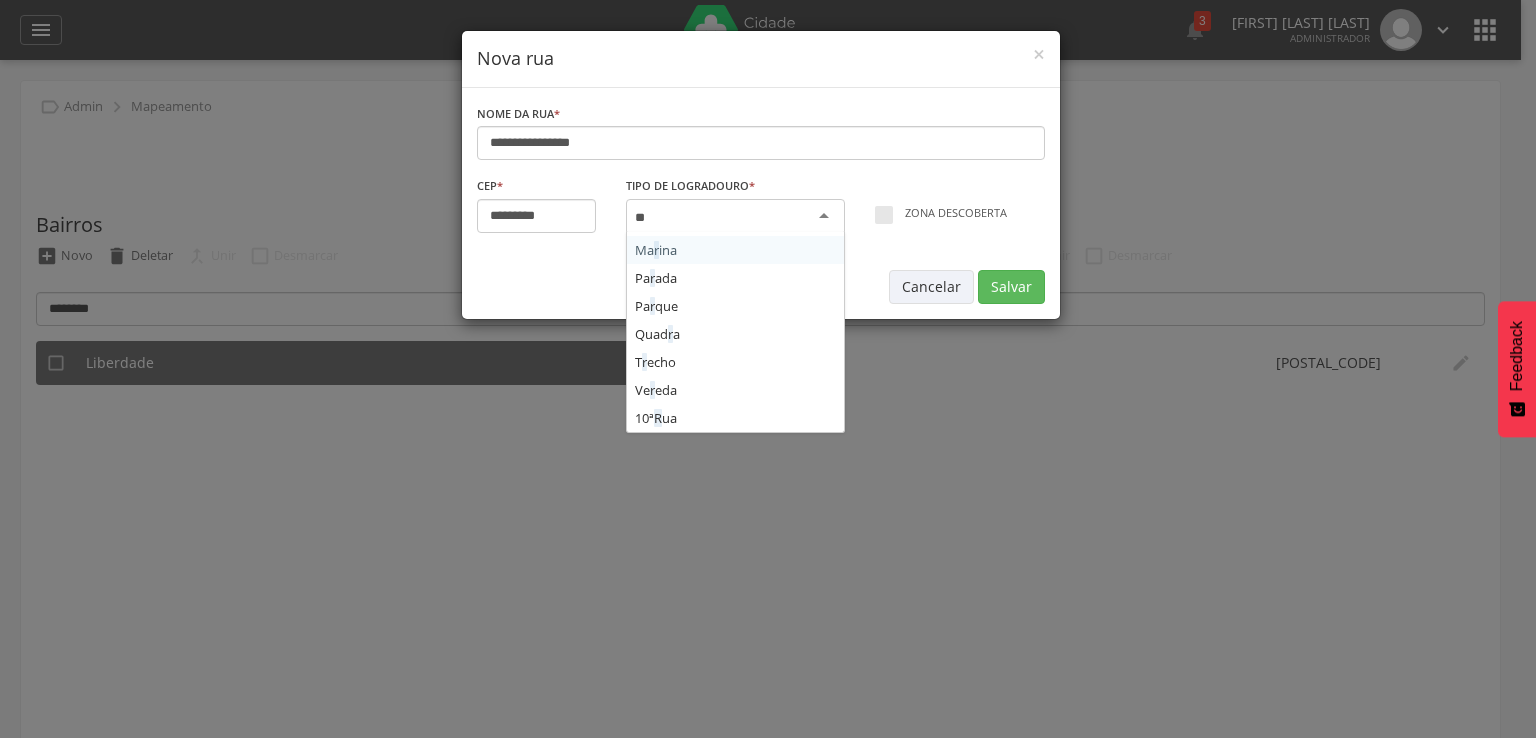 type on "***" 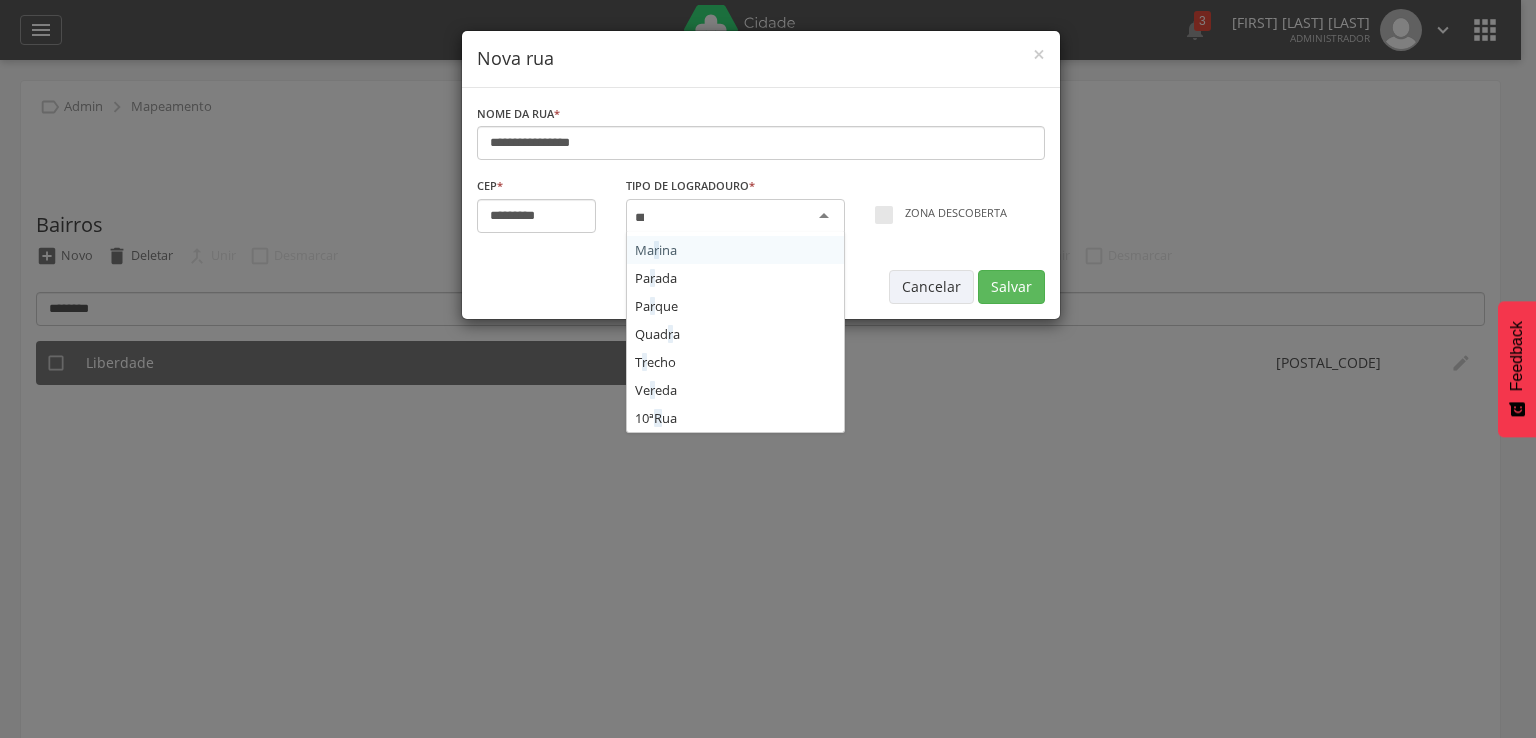 scroll, scrollTop: 0, scrollLeft: 0, axis: both 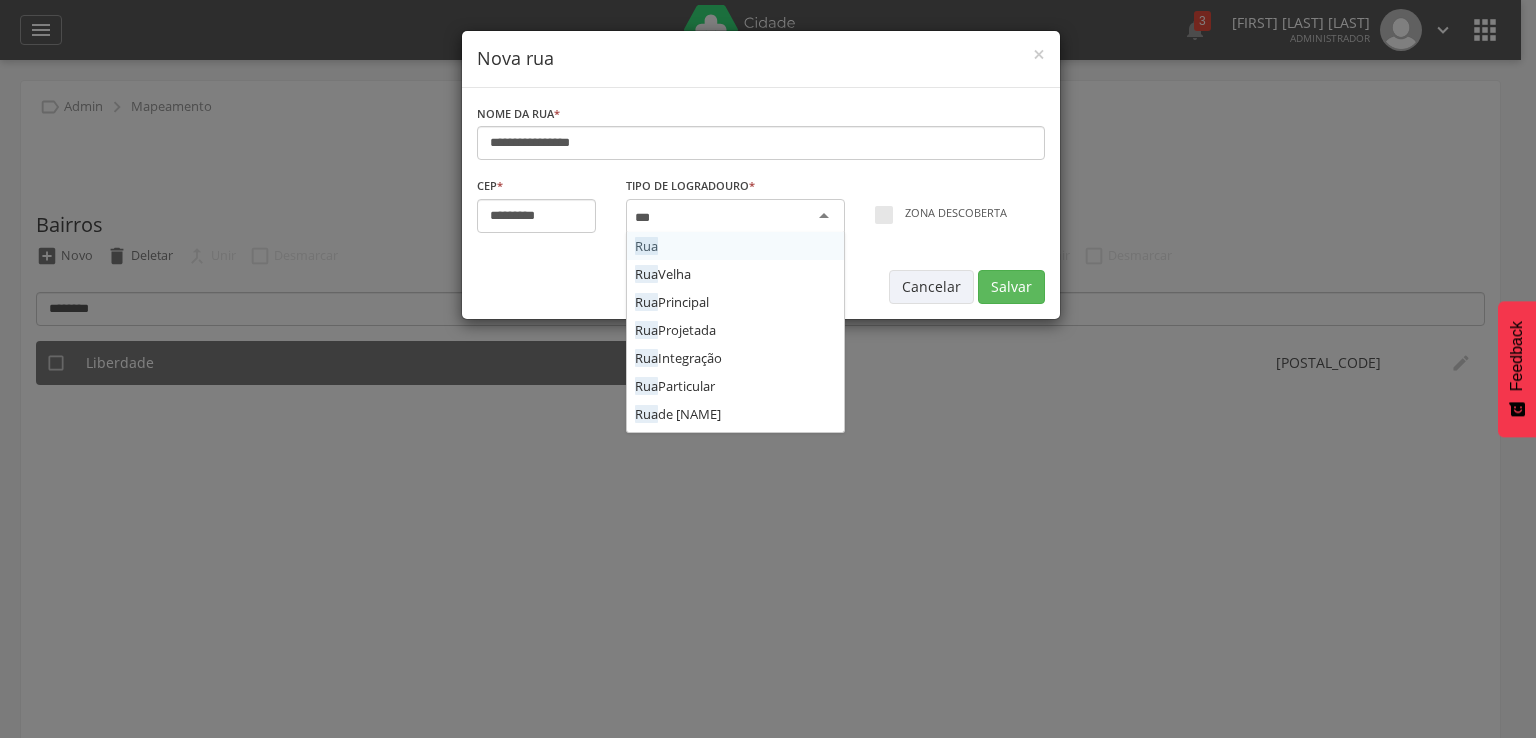 type 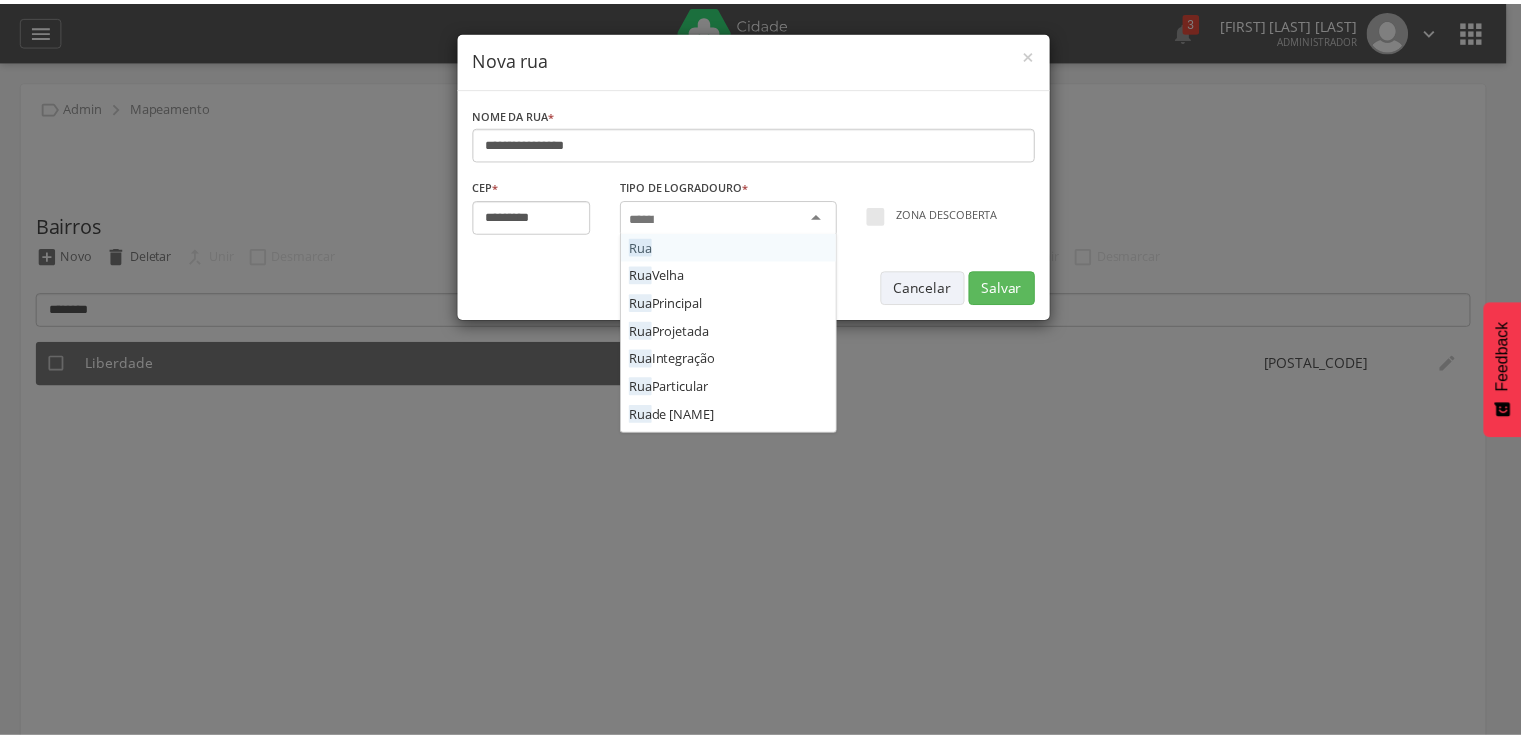 scroll, scrollTop: 0, scrollLeft: 0, axis: both 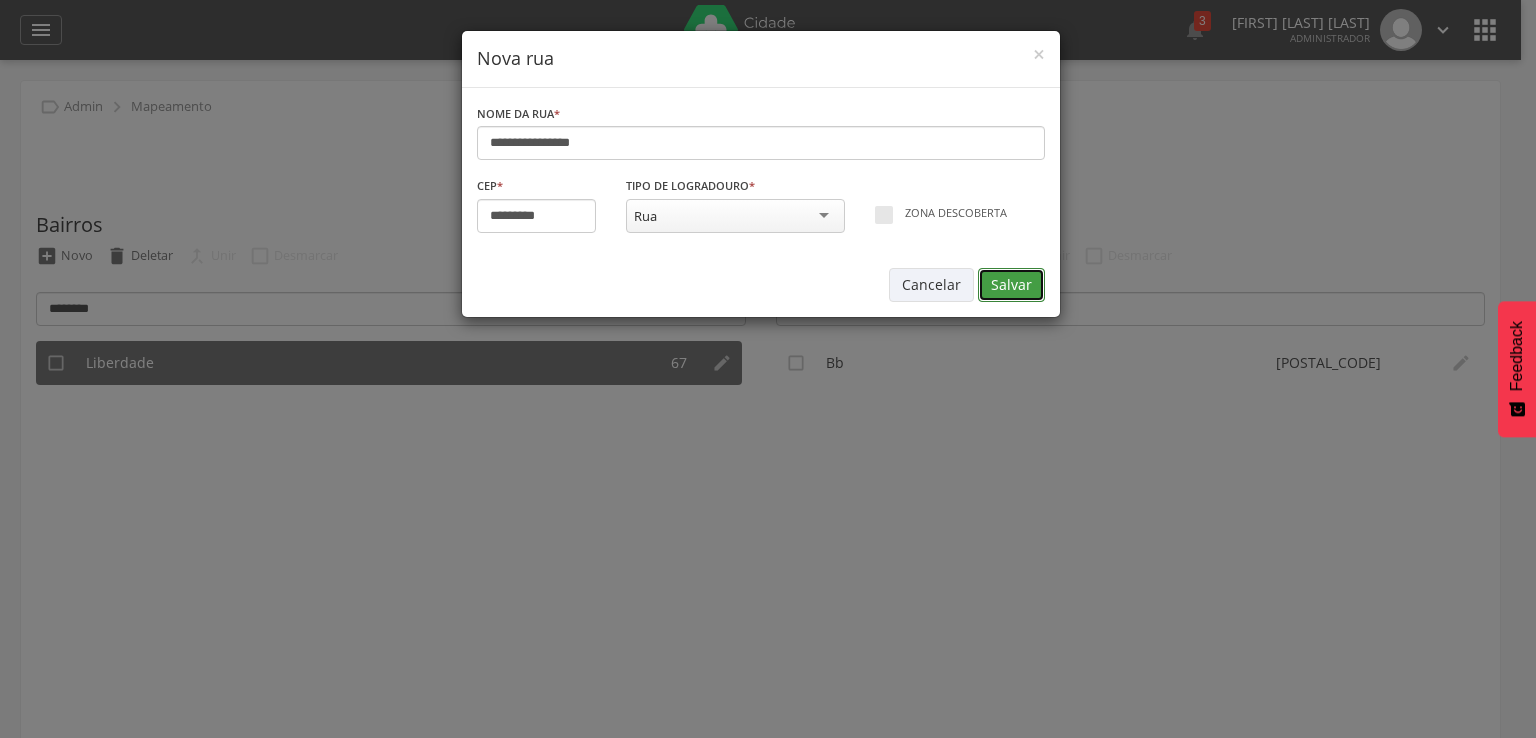 click on "Salvar" at bounding box center [1011, 285] 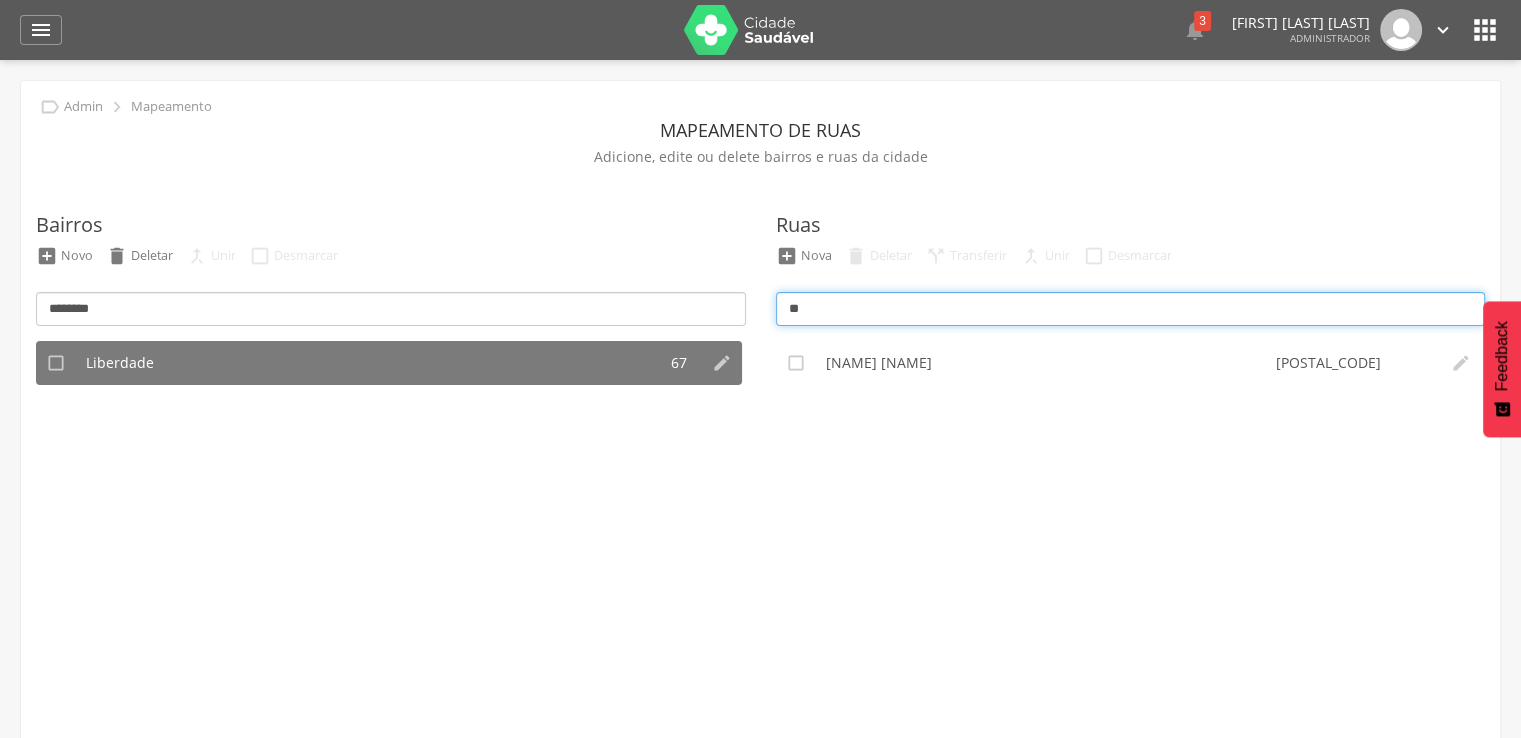 click on "[NAME]

[NEW]

[DELETE]

[UNION]

[DESELECT]
********
 [NAME] 46   [NAME] 20   [NAME] 1   [NAME] [NAME] [NAME] 46   [NAME] [NAME] [NAME] 33   [NAME] [NAME] [NAME] 29   [NAME] 7   [NAME] [NAME] 5   [FIRST] [FIRST] [LAST] 1   [NAME] [NAME] de [NAME] 12   [NAME] 66   [NAME] 1   [NAME] 93   [NAME] 7   [NAME] [NAME] [NAME] 43   [NAME] [NAME] 1   [NAME] [NAME] 1   [NAME] [NAME] 56   [NAME] 33   [NAME] [NAME] 35   [NAME] [NAME] 64   [NAME] [NAME] 38   [NAME] [NAME] 50   [NAME] 1   [NAME] [NAME] 1   [NAME] [NAME] 24   [TITLE] [FIRST] 2   [NAME] [NAME] 13   [NAME] [NAME] 7   [NAME] [NAME] 21   [NAME] 30   [NAME] [NAME] [NAME] 20  3" at bounding box center (760, 513) 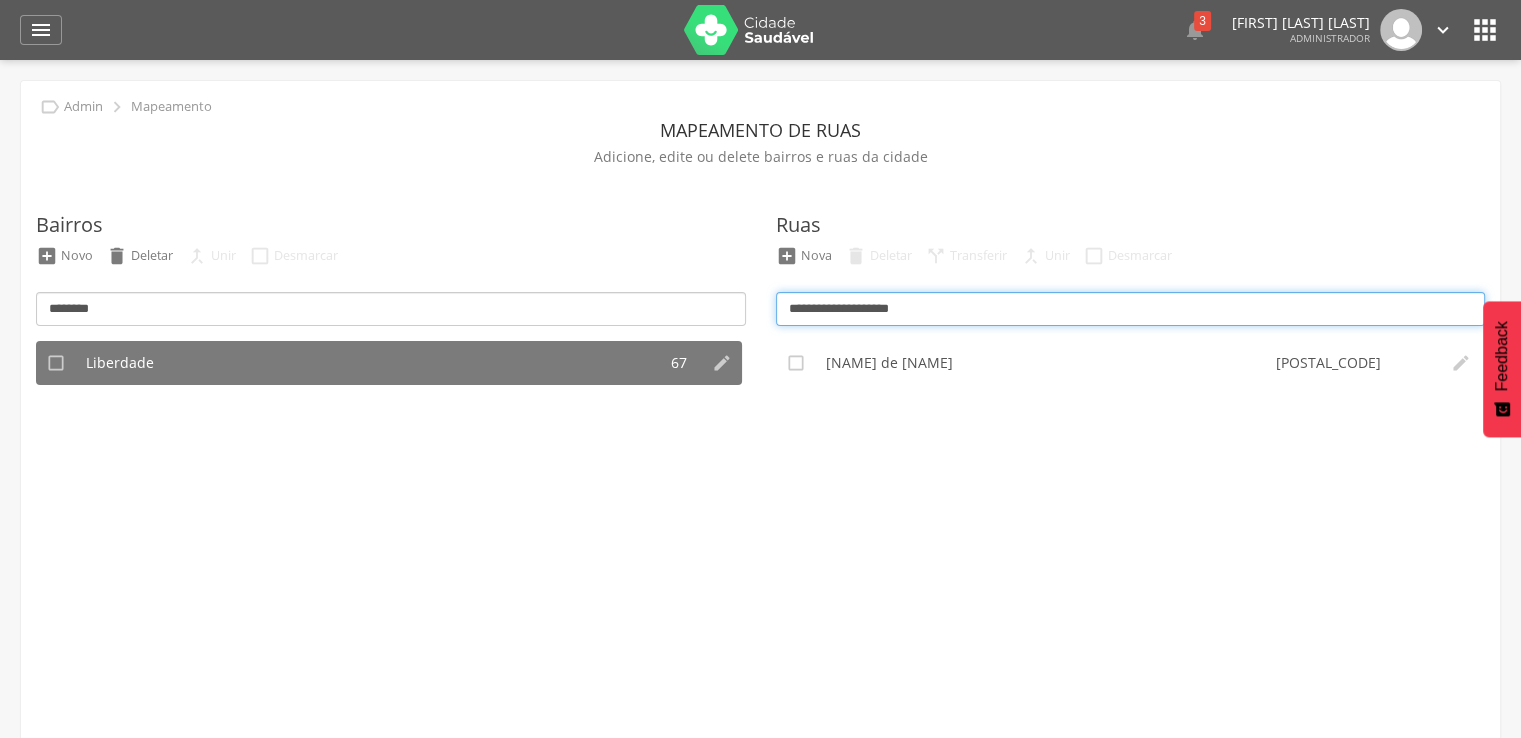 drag, startPoint x: 956, startPoint y: 308, endPoint x: 708, endPoint y: 313, distance: 248.0504 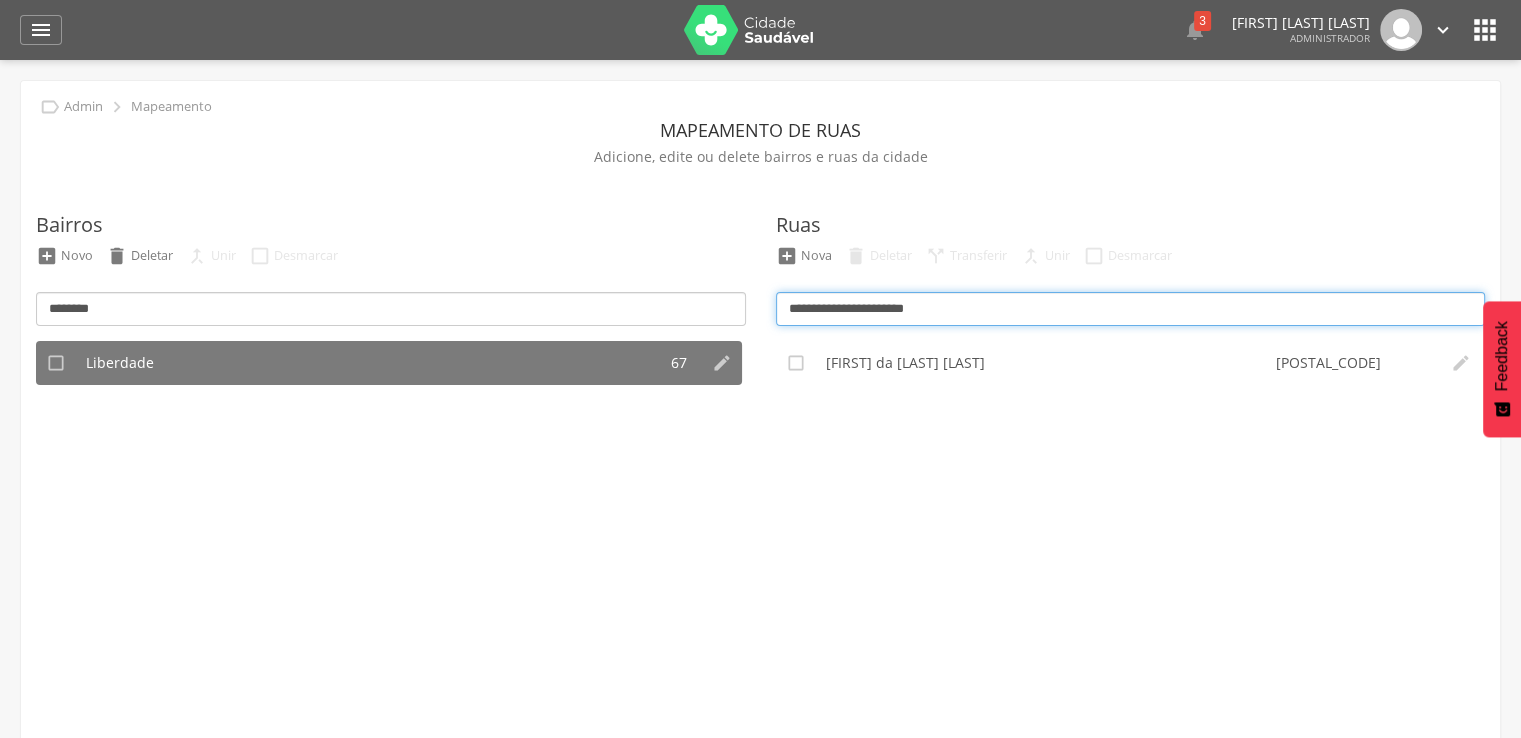 type on "**********" 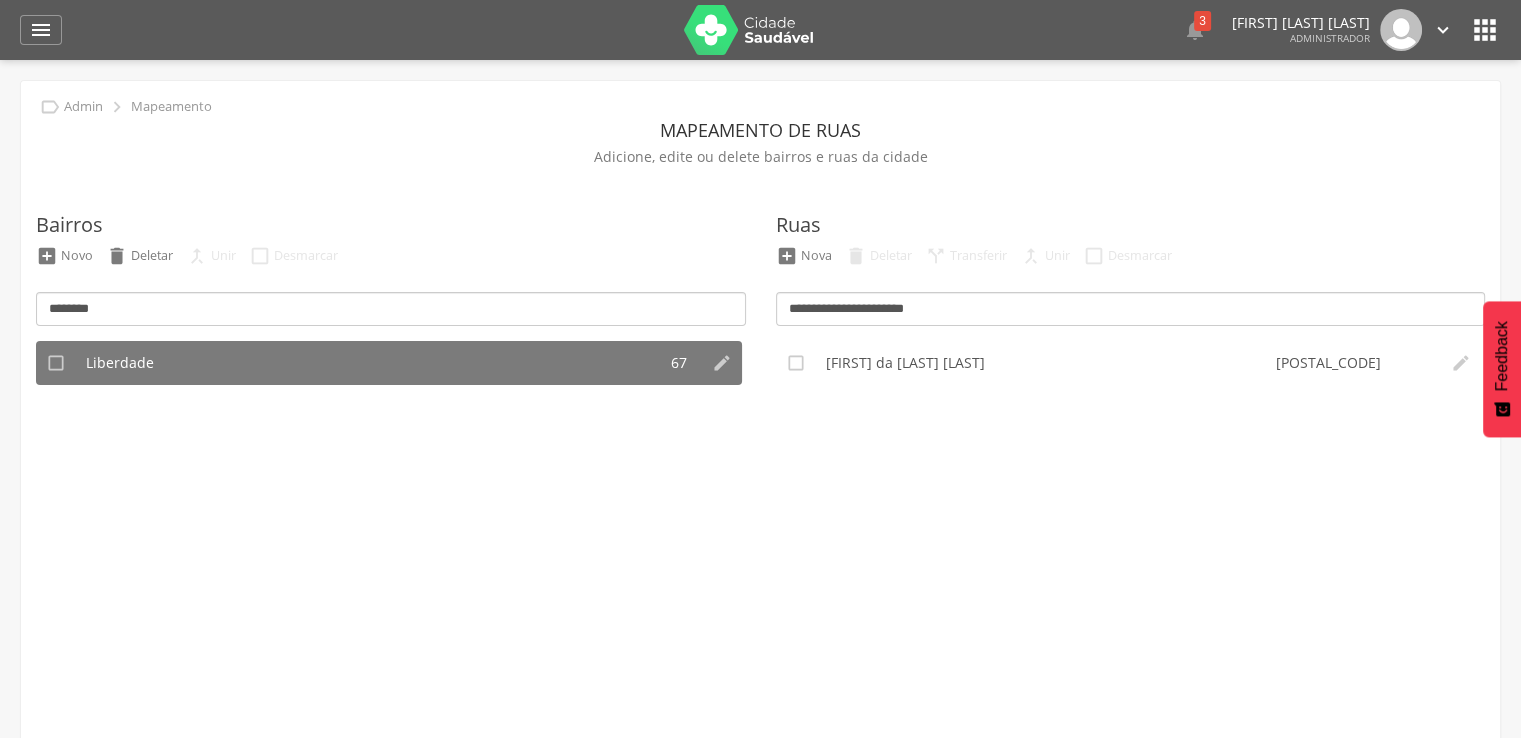 click on "" at bounding box center (1485, 30) 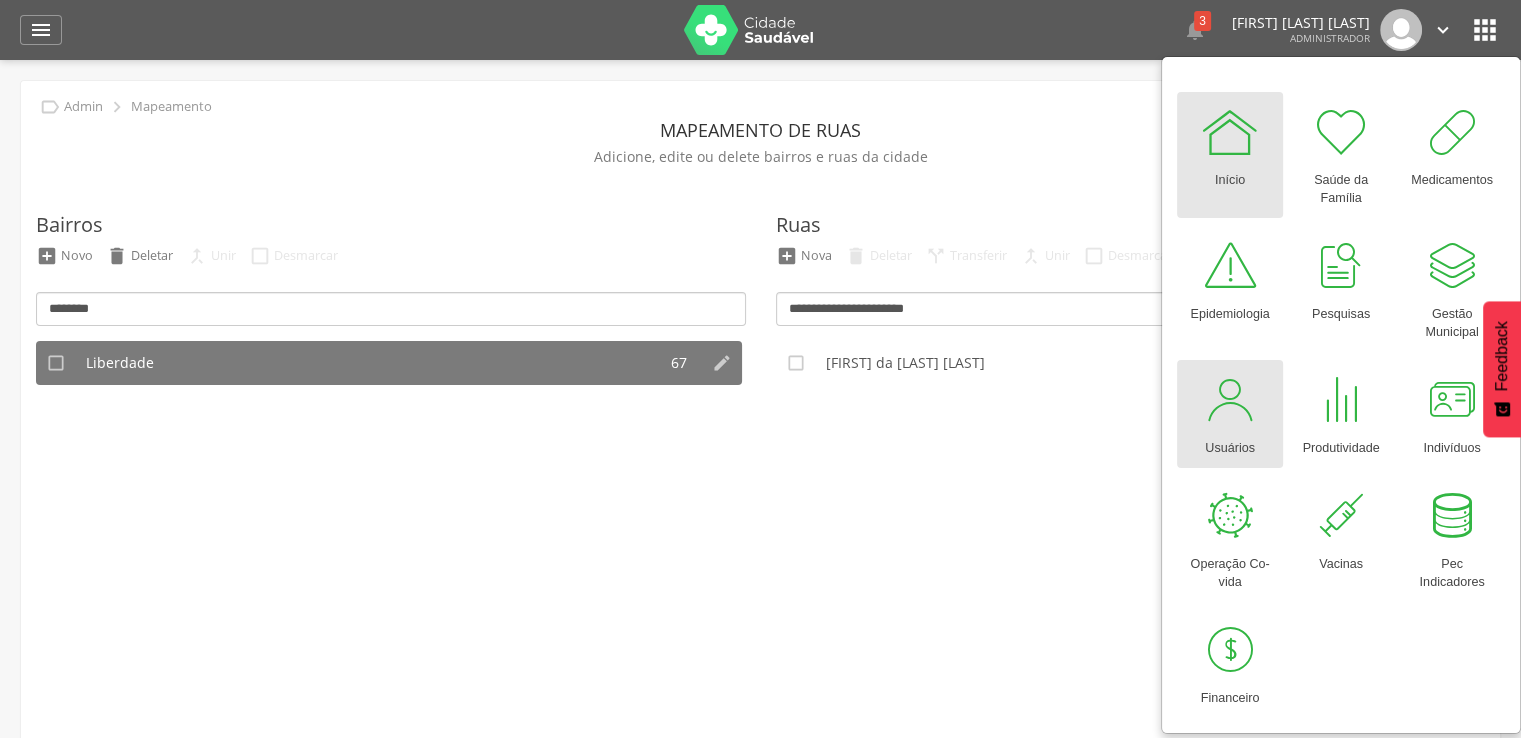 click on "Usuários" at bounding box center [1230, 414] 